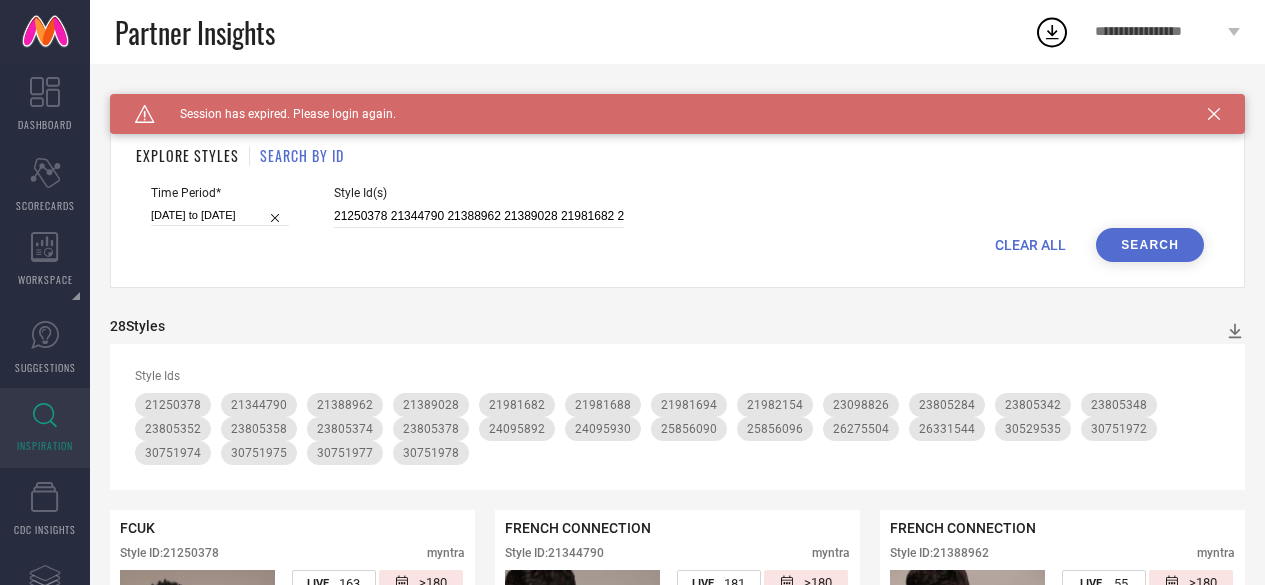 scroll, scrollTop: 680, scrollLeft: 0, axis: vertical 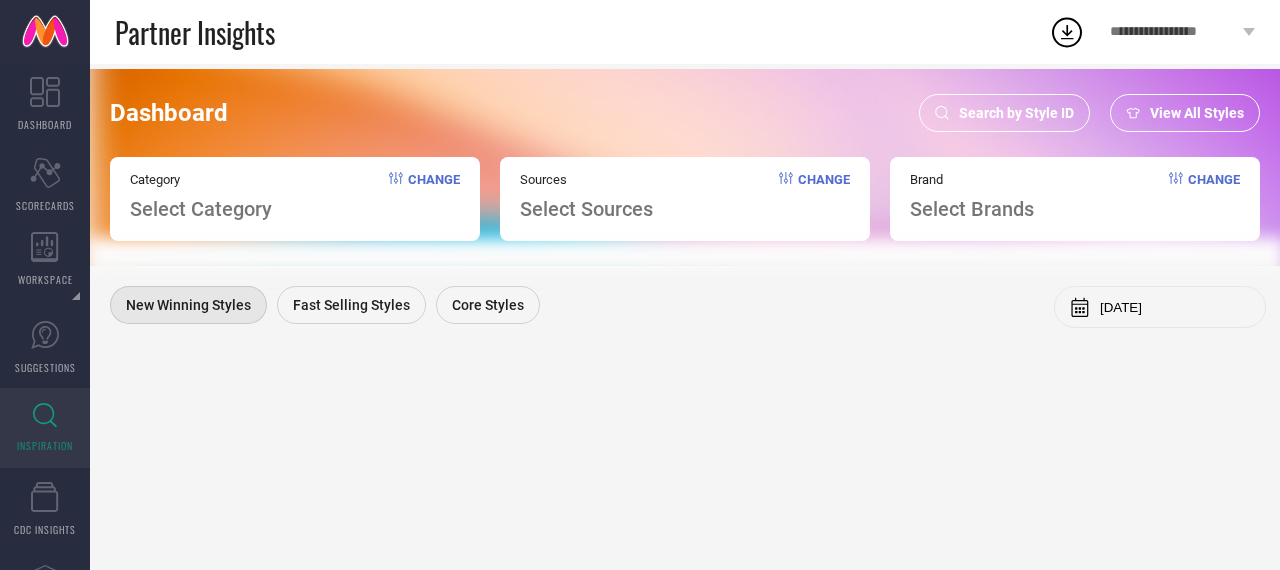 click on "Search by Style ID" at bounding box center (1016, 113) 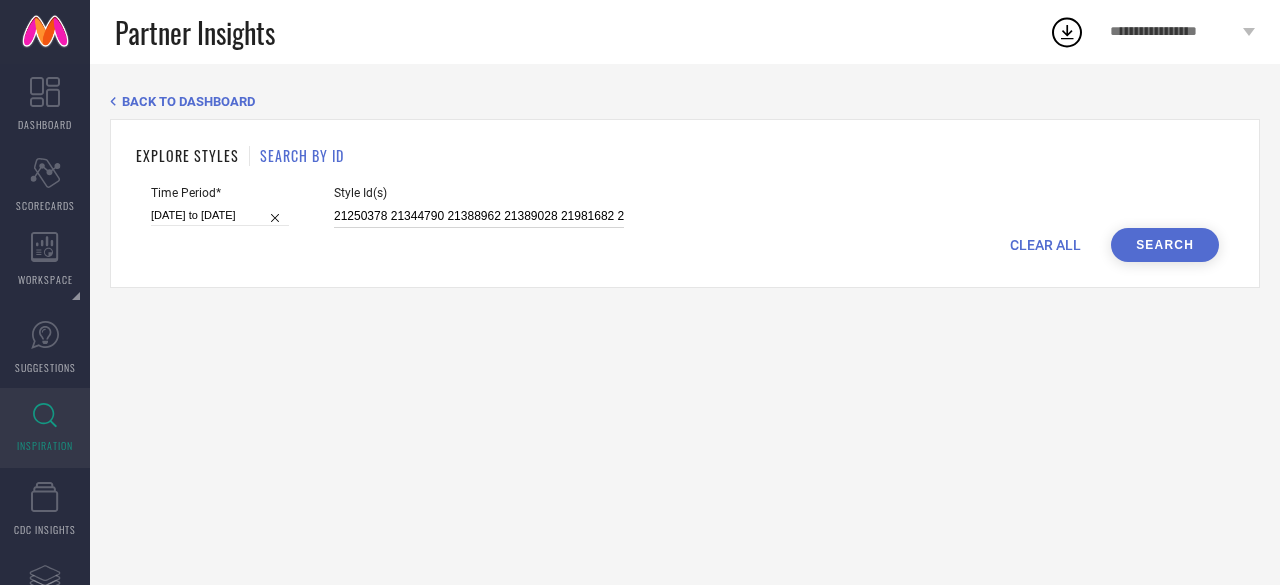click on "21250378 21344790 21388962 21389028 21981682 21981688 21981694 21982154 23098826 23805284 23805342 23805348 23805352 23805358 23805374 23805378 24071276 24071384 24071392 24095892 24095930 24139088 25856090 25856096 26275504 26331544 30529535 30751972 30751974 30751975 30751977 30751978" at bounding box center (479, 216) 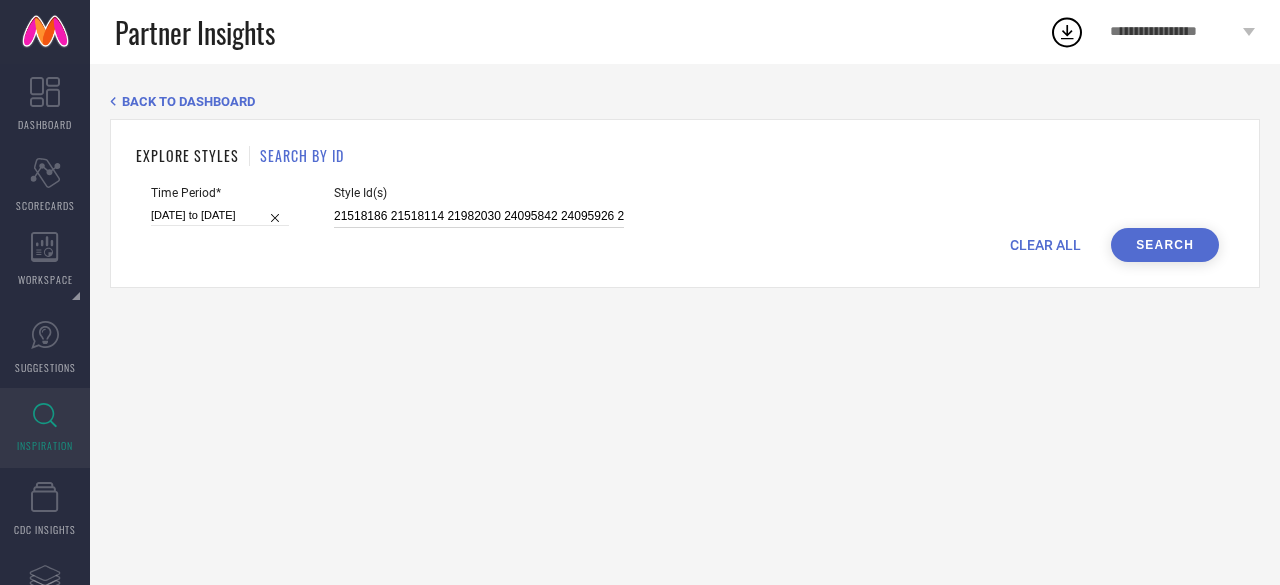 scroll, scrollTop: 0, scrollLeft: 1180, axis: horizontal 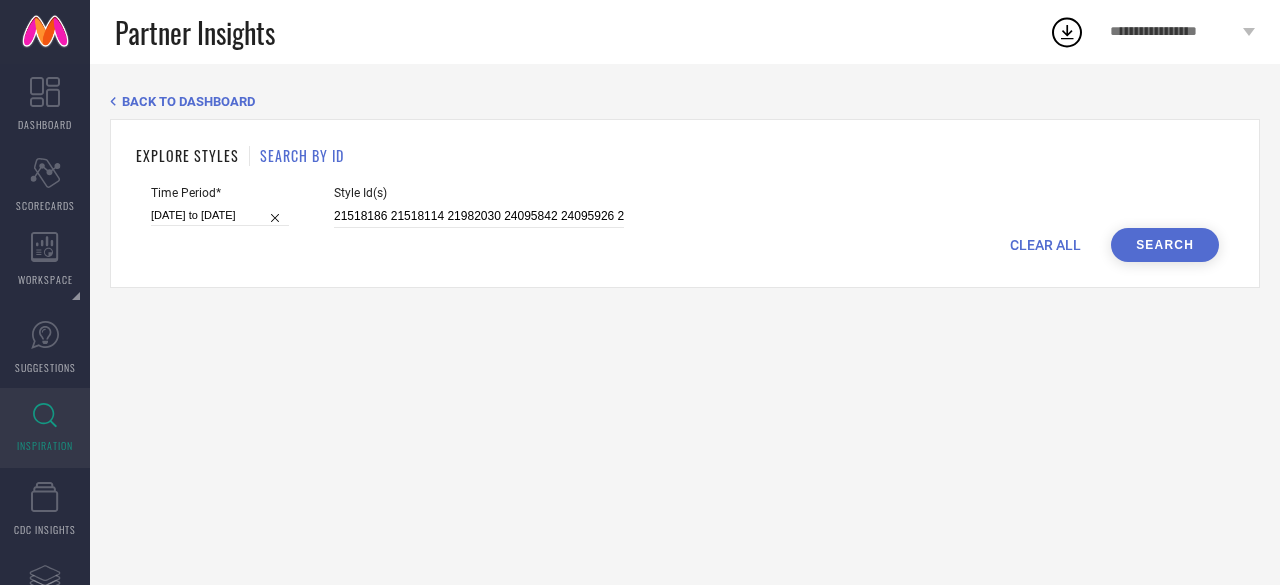 click on "Search" at bounding box center [1165, 245] 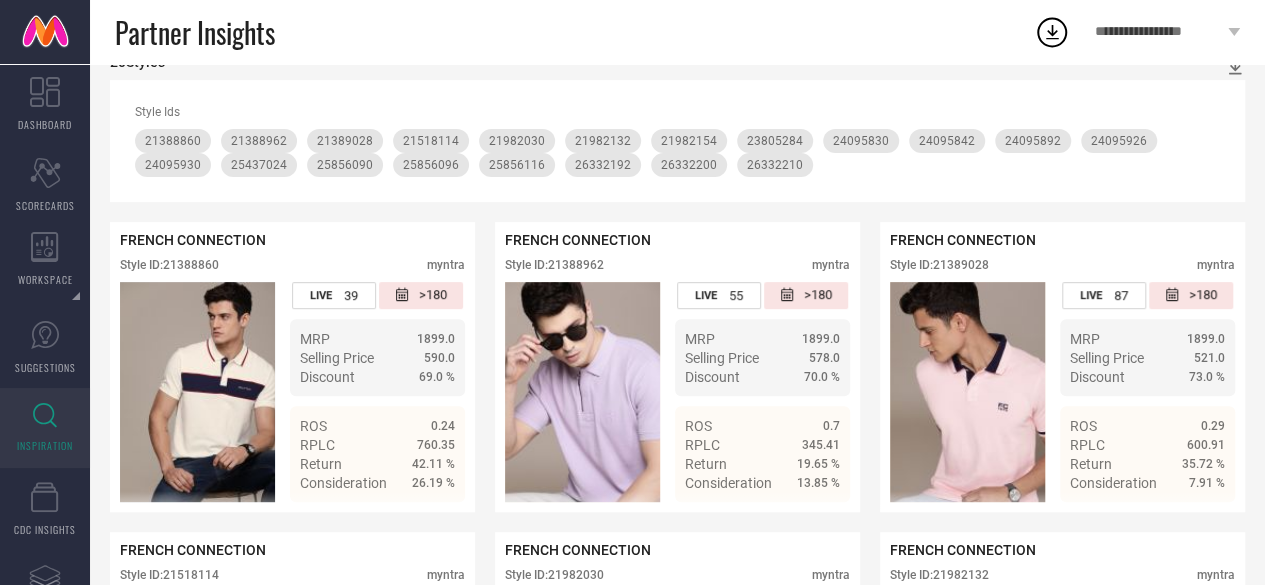scroll, scrollTop: 271, scrollLeft: 0, axis: vertical 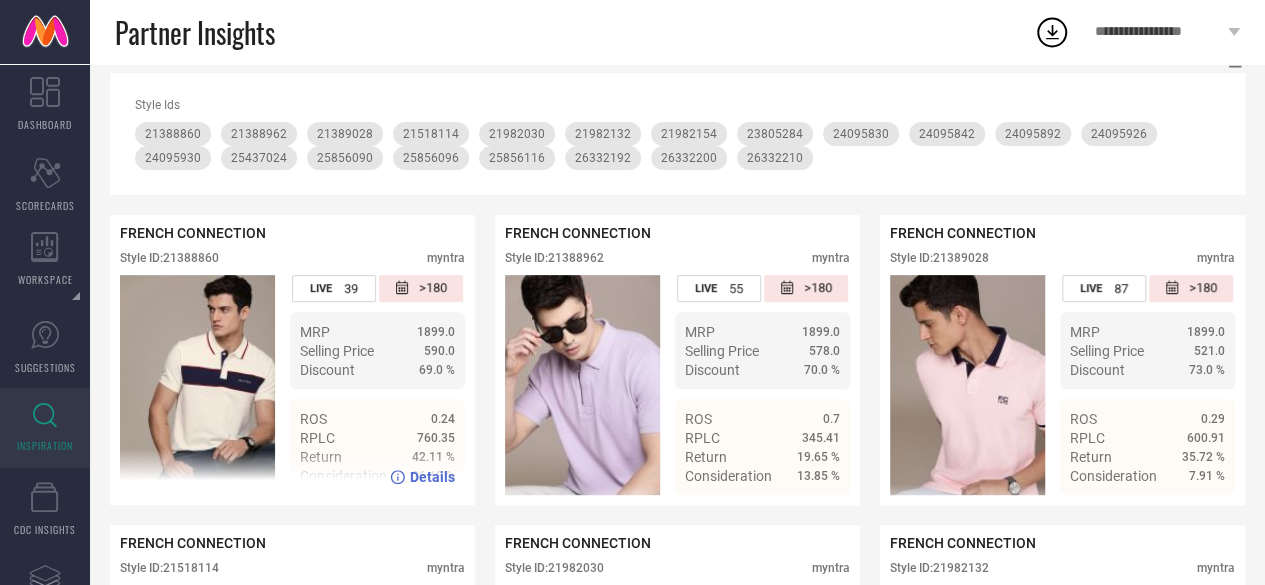 click on "Style ID:  21388860" at bounding box center [169, 258] 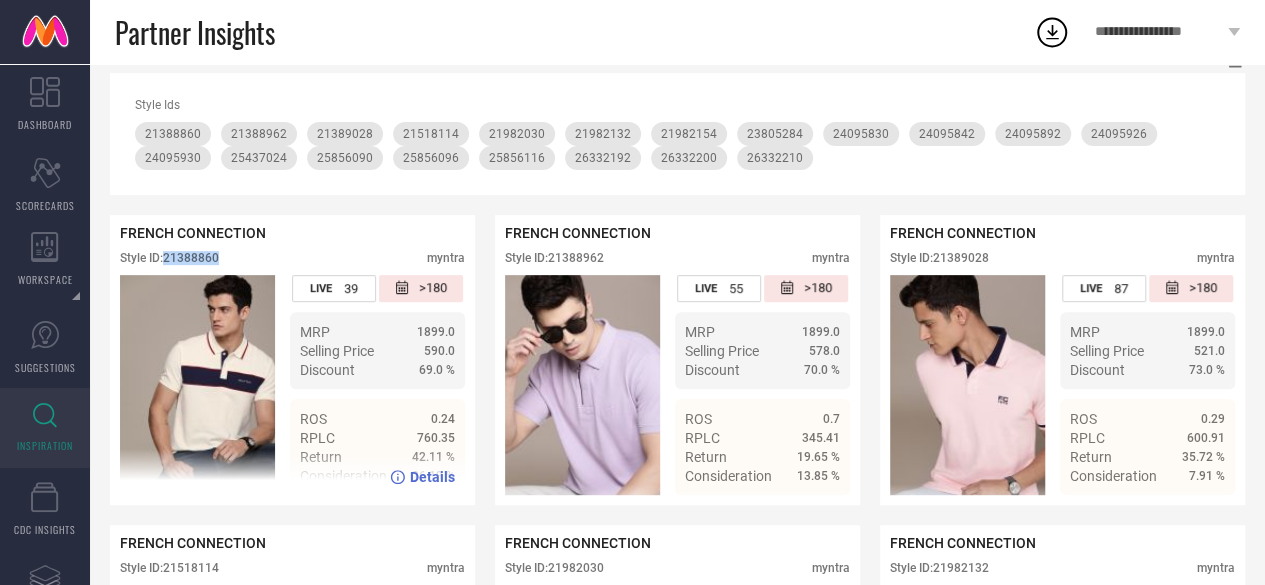 click on "Style ID:  21388860" at bounding box center [169, 258] 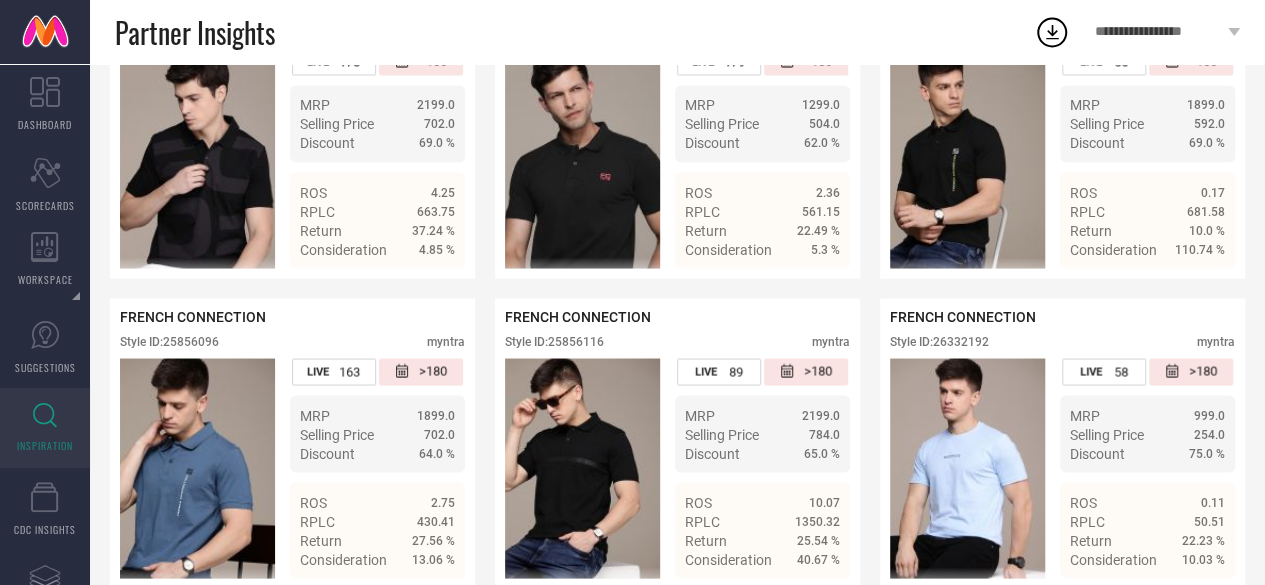 scroll, scrollTop: 1736, scrollLeft: 0, axis: vertical 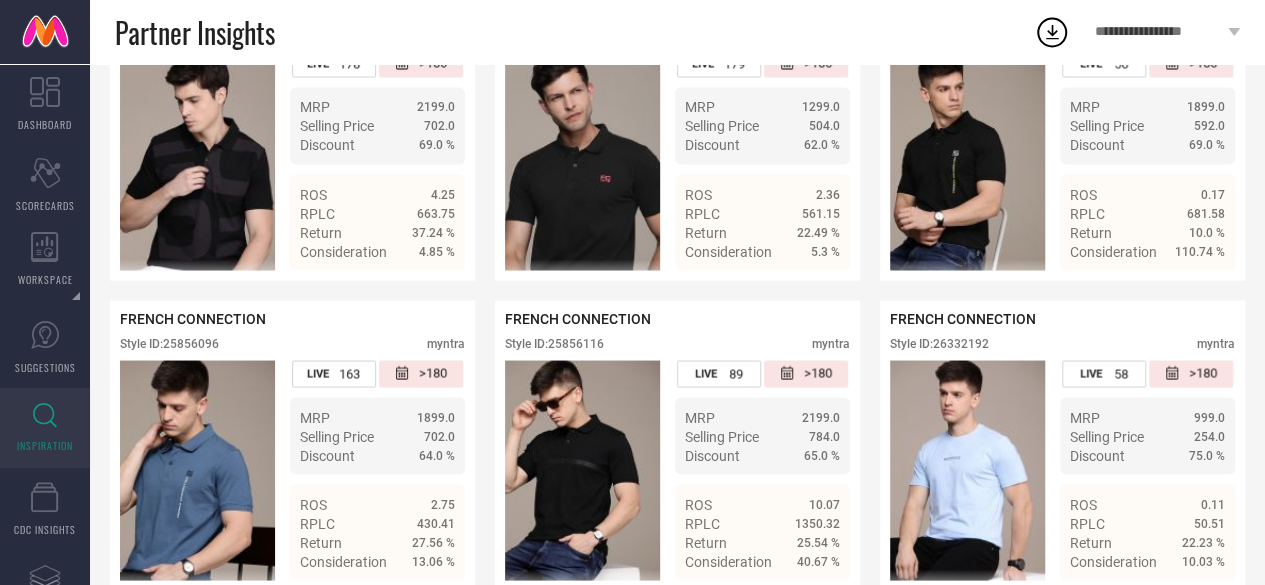 click on "FRENCH CONNECTION Style ID:  21388860 myntra LIVE 39 >180 MRP 1899.0 Selling Price 590.0 Discount 69.0 % ROS 0.24 RPLC 760.35 Return 42.11 % Consideration 26.19 % Details FRENCH CONNECTION Style ID:  21388962 myntra LIVE 55 >180 MRP 1899.0 Selling Price 578.0 Discount 70.0 % ROS 0.7 RPLC 345.41 Return 19.65 % Consideration 13.85 % Details FRENCH CONNECTION Style ID:  21389028 myntra LIVE 87 >180 MRP 1899.0 Selling Price 521.0 Discount 73.0 % ROS 0.29 RPLC 600.91 Return 35.72 % Consideration 7.91 % Details FRENCH CONNECTION Style ID:  21518114 myntra LIVE 161 >180 MRP 999.0 Selling Price 363.0 Discount 64.0 % ROS 5.23 RPLC 442.99 Return 22.0 % Consideration 3.05 % Details FRENCH CONNECTION Style ID:  21982030 myntra LIVE 93 >180 MRP 1299.0 Selling Price 426.0 Discount 68.0 % ROS 0.13 RPLC 313.02 Return 23.53 % Consideration 28.49 % Details FRENCH CONNECTION Style ID:  21982132 myntra LIVE 17 >180 MRP 1299.0 Selling Price 649.0 Discount 51.0 % ROS 0.06 RPLC 198.66 Return 33.34 % Consideration 16.84 % Details 18" at bounding box center [677, -175] 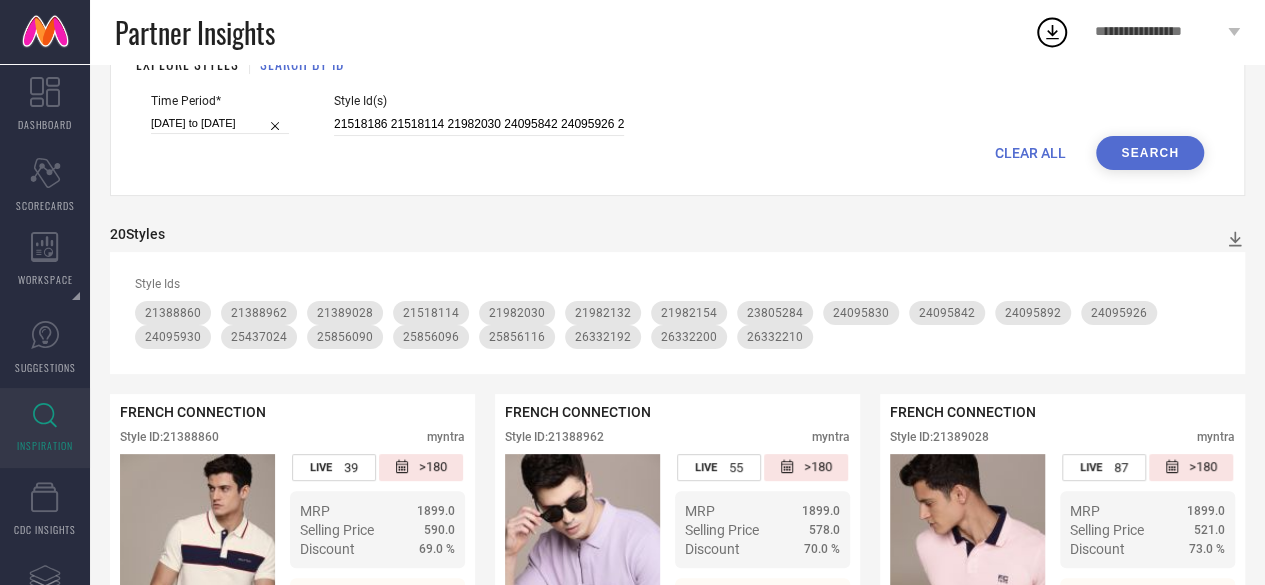 scroll, scrollTop: 0, scrollLeft: 0, axis: both 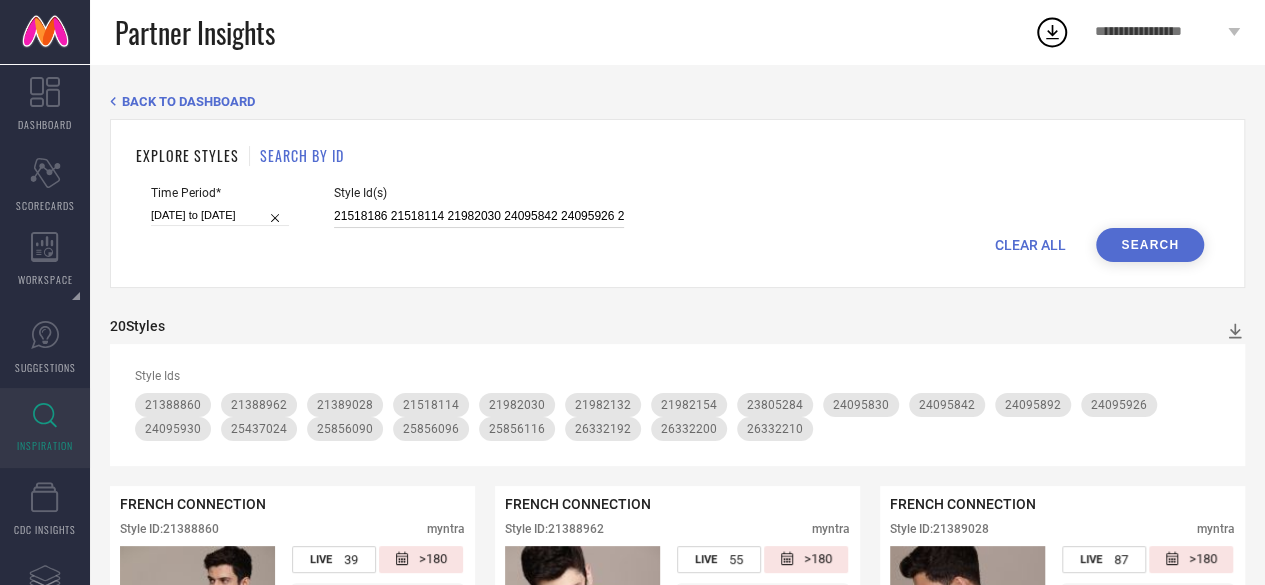click on "21518186 21518114 21982030 24095842 24095926 25856116 26332200 21388860 21388962 21389028 21982132 24095892 25437024 25856096 21981972 21982154 23805284 24095830 24095858 24095878 24095930 25437022 25856090 26332192 26332208 26332210" at bounding box center [479, 216] 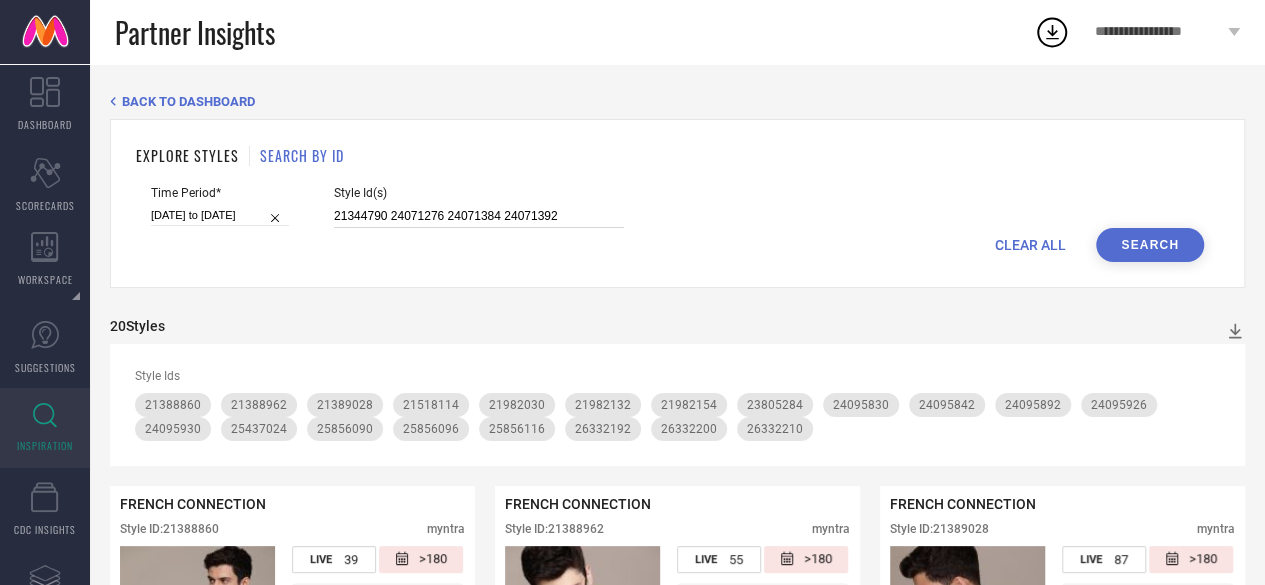 type on "21344790 24071276 24071384 24071392" 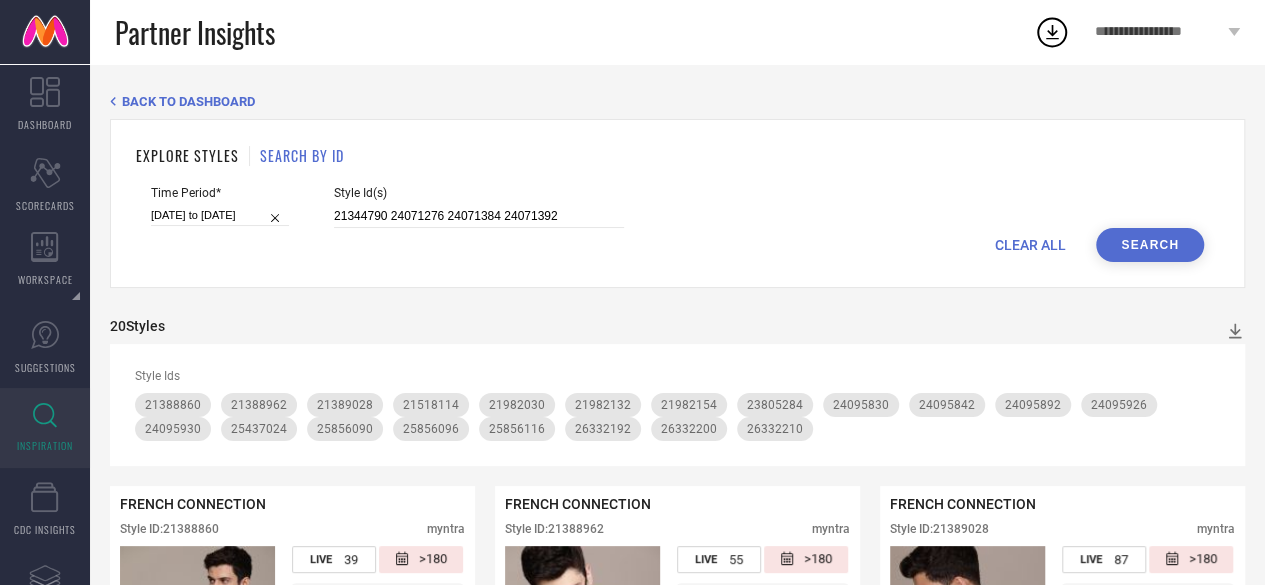 click on "Search" at bounding box center (1150, 245) 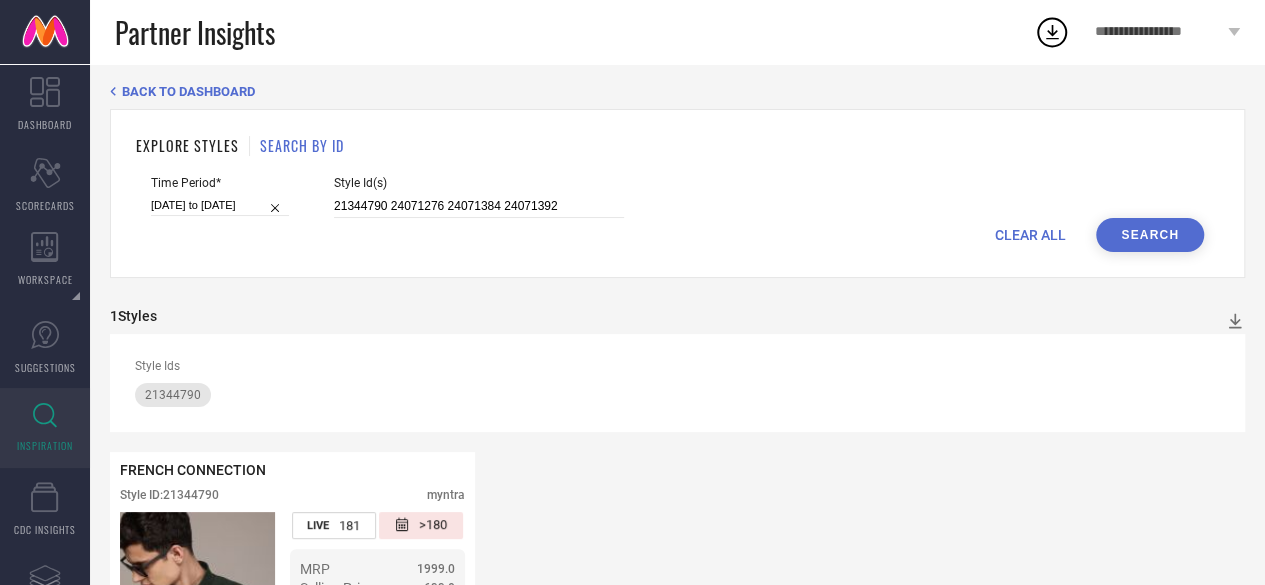 scroll, scrollTop: 0, scrollLeft: 0, axis: both 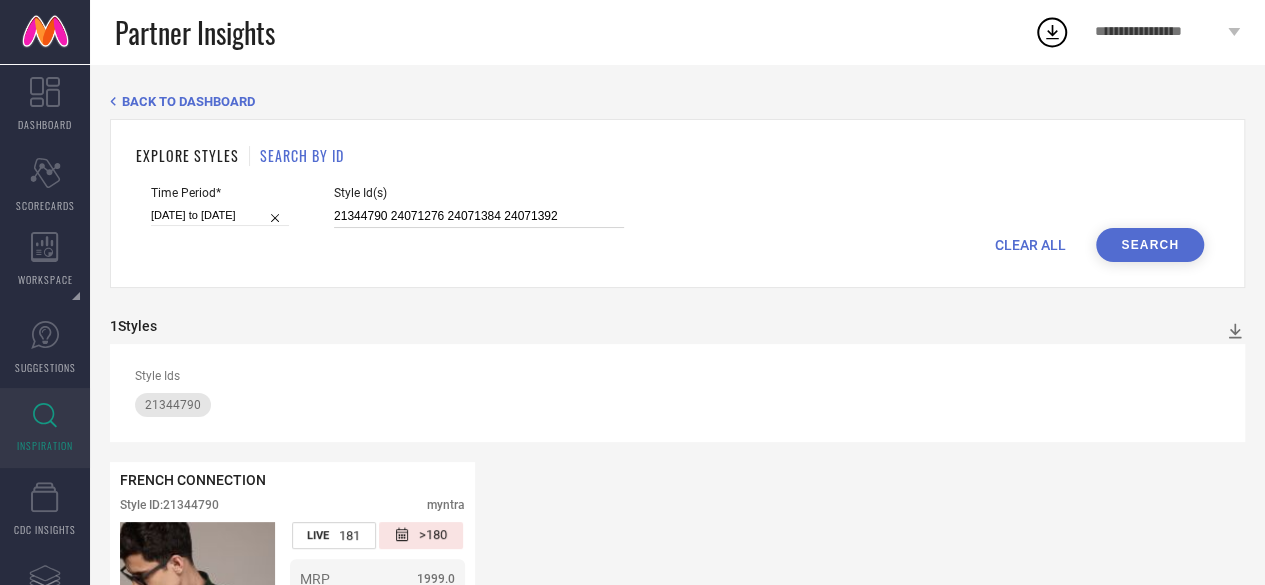 click on "21344790 24071276 24071384 24071392" at bounding box center (479, 216) 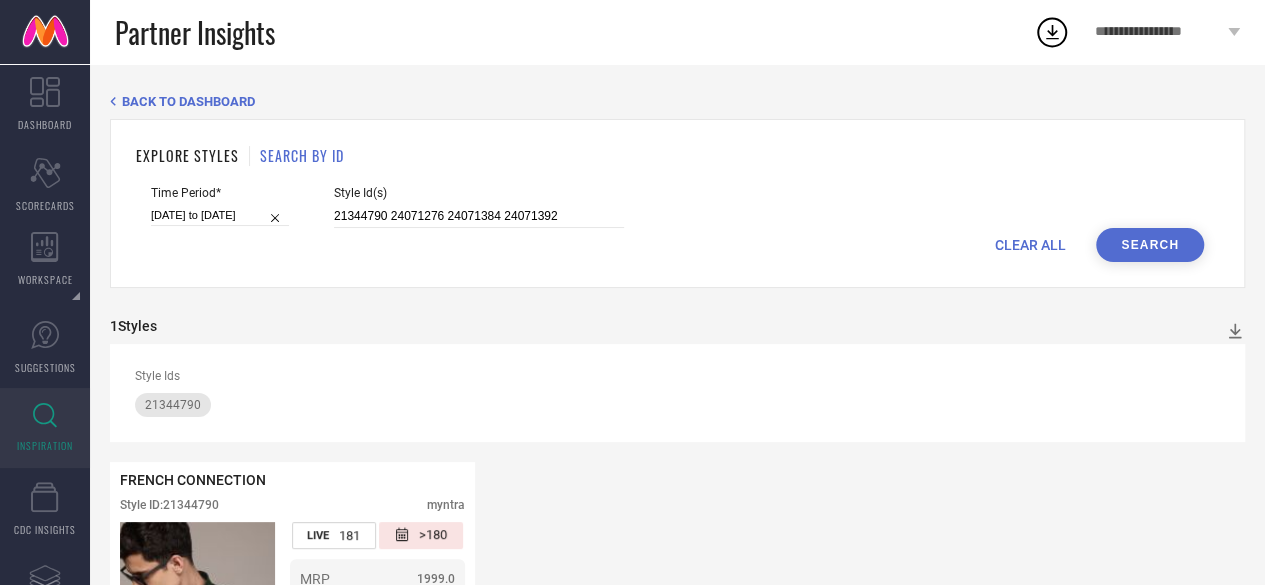 click on "Search" at bounding box center (1150, 245) 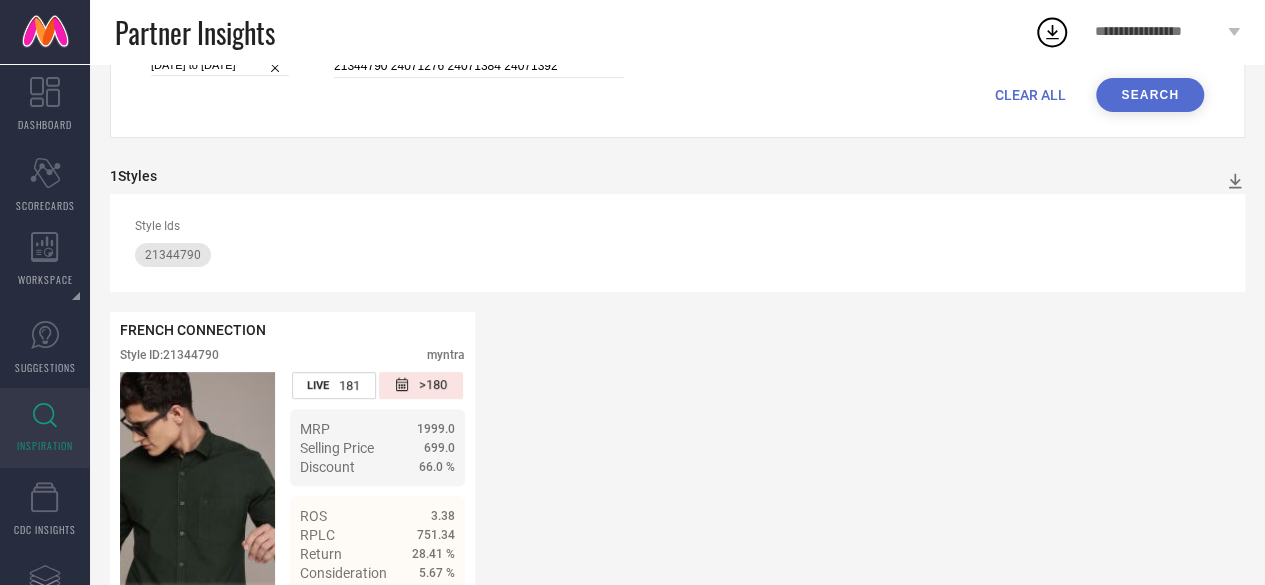 scroll, scrollTop: 204, scrollLeft: 0, axis: vertical 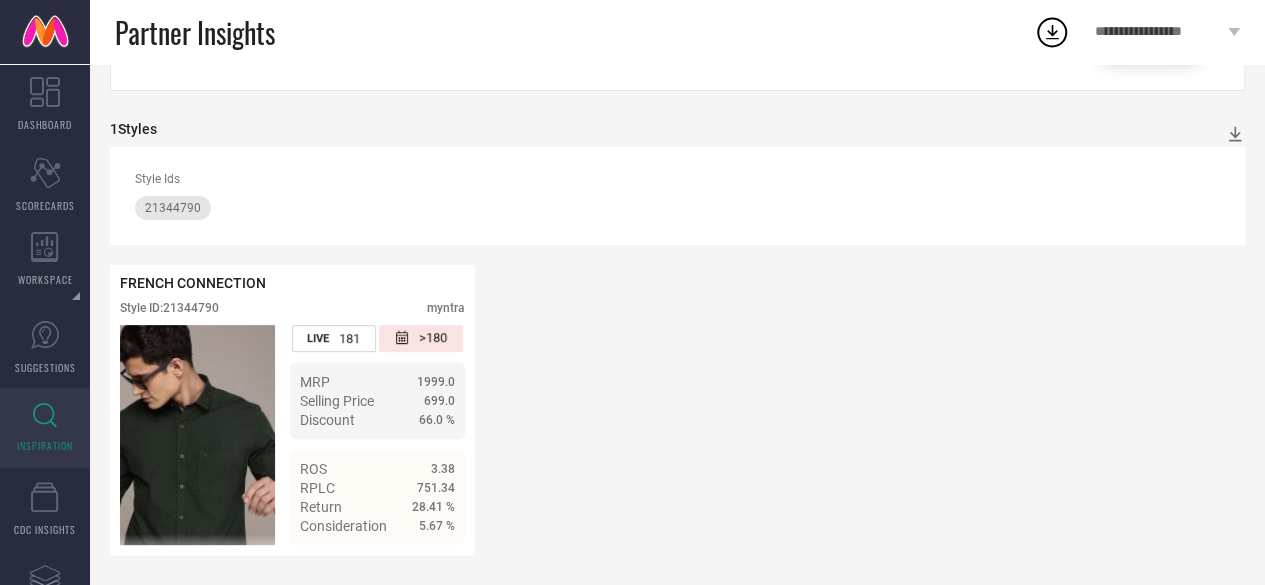 type 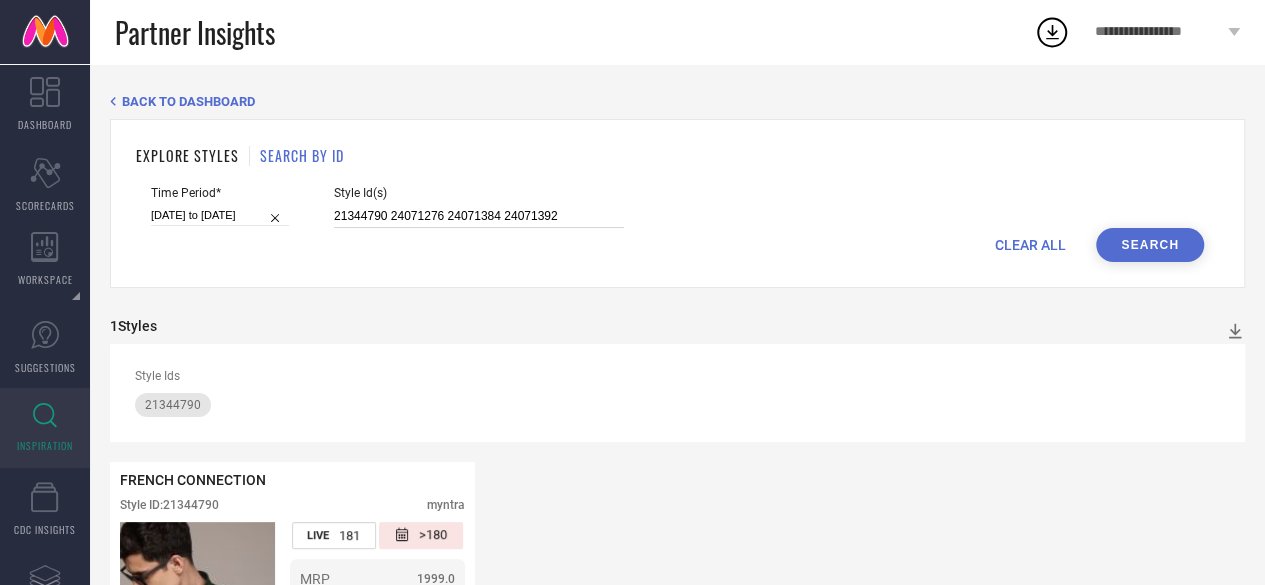 click on "21344790 24071276 24071384 24071392" at bounding box center (479, 216) 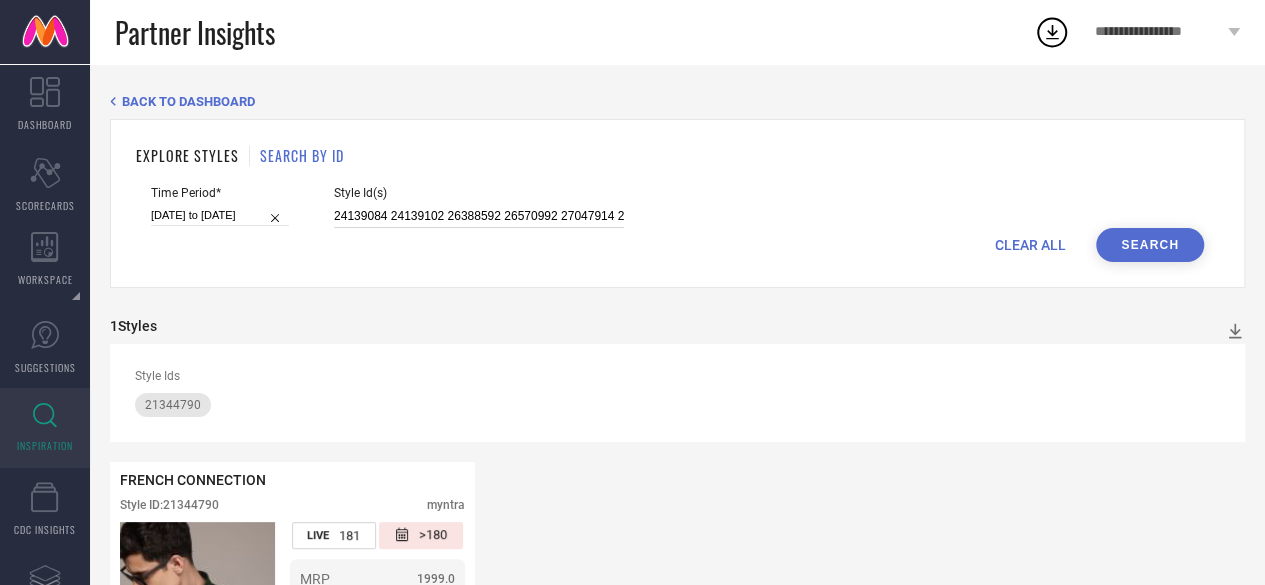 scroll, scrollTop: 0, scrollLeft: 274, axis: horizontal 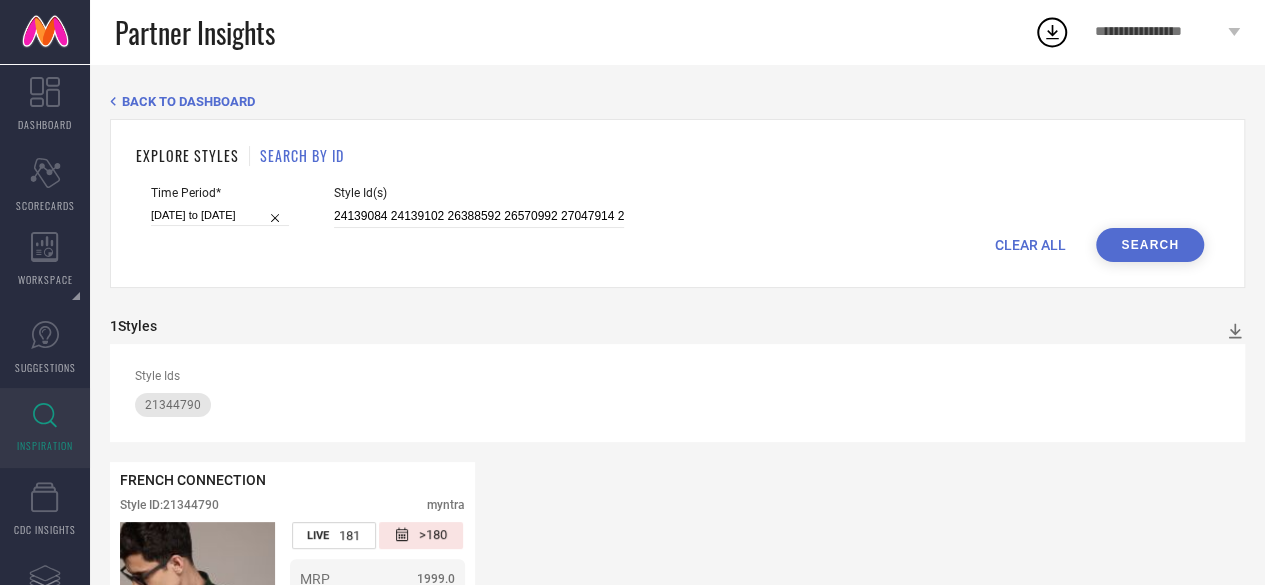 click on "Search" at bounding box center [1150, 245] 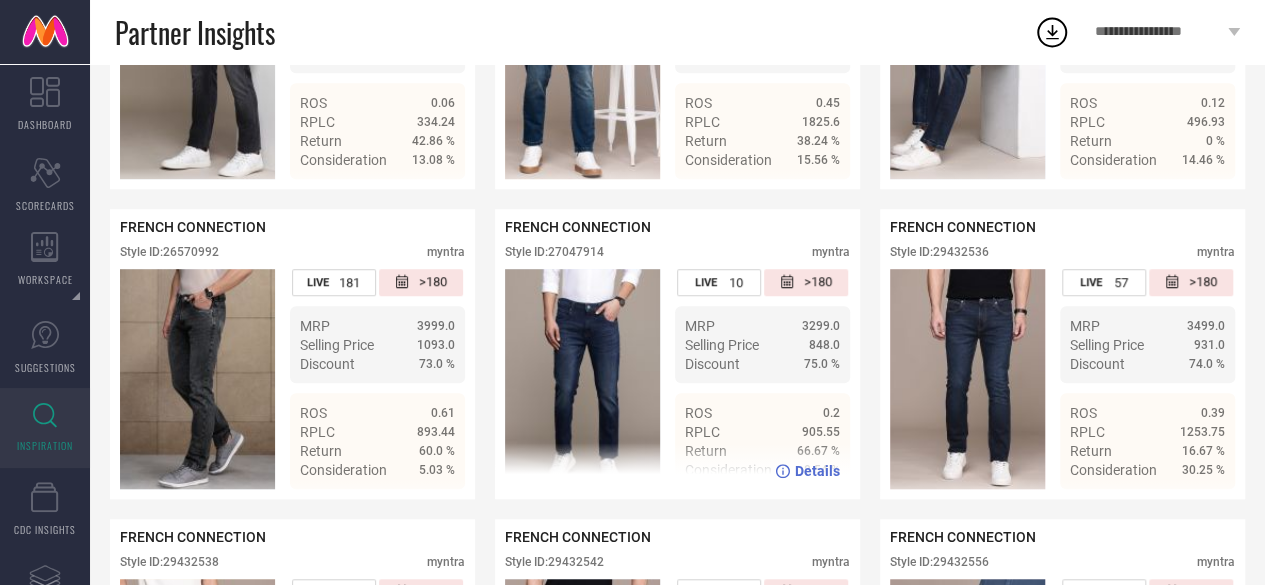 scroll, scrollTop: 562, scrollLeft: 0, axis: vertical 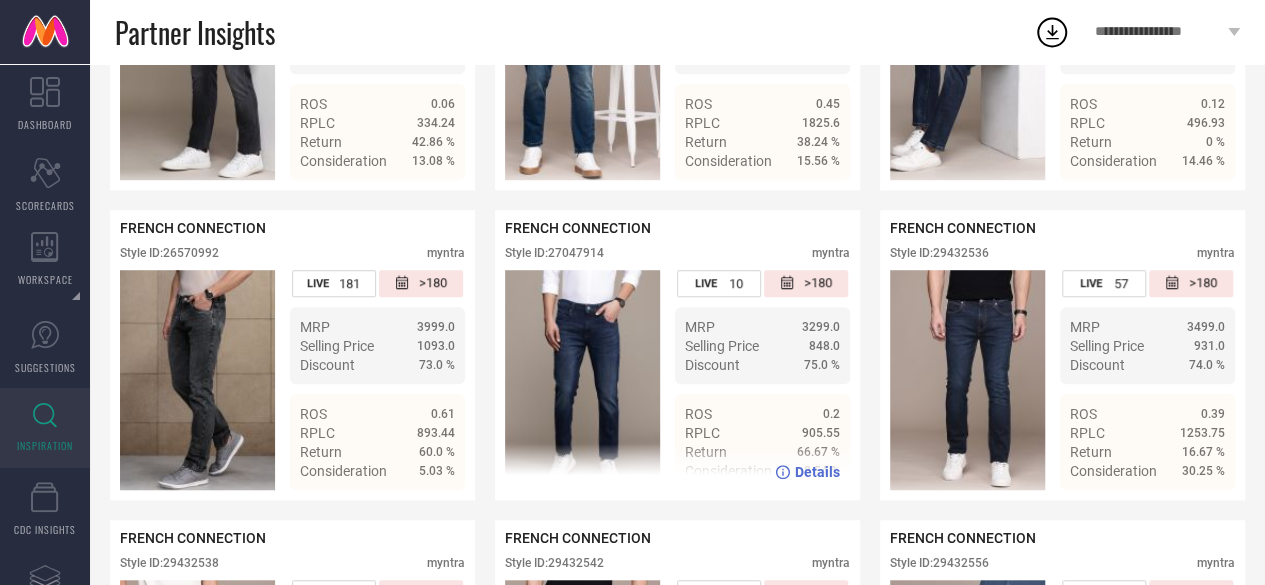 click on "Style ID:  27047914" at bounding box center [554, 253] 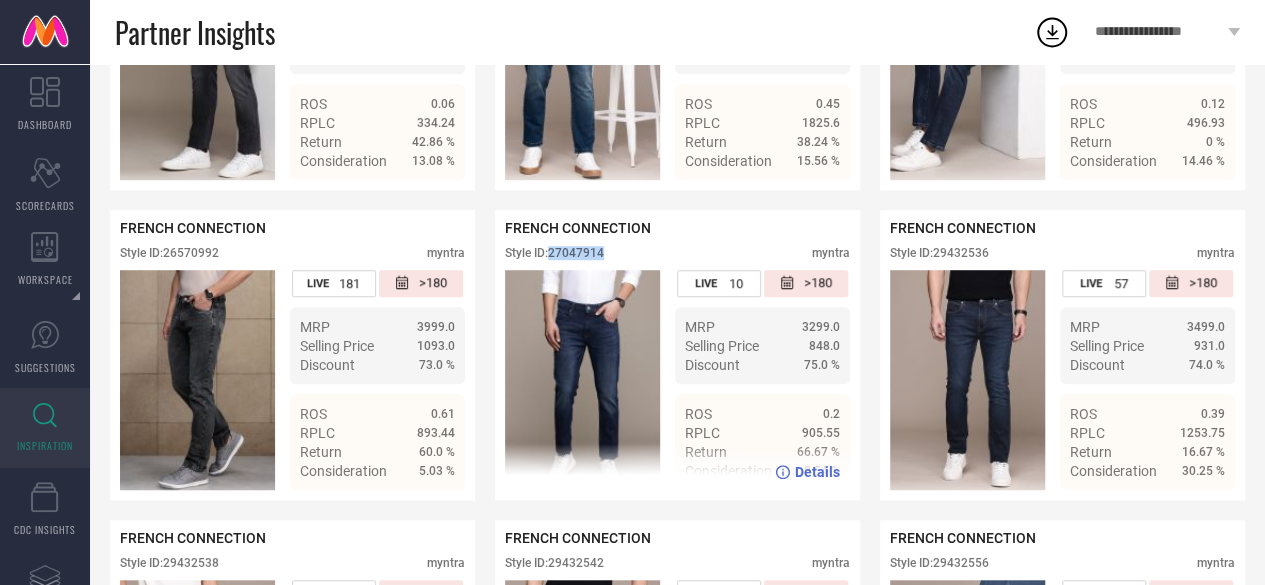 click on "Style ID:  27047914" at bounding box center [554, 253] 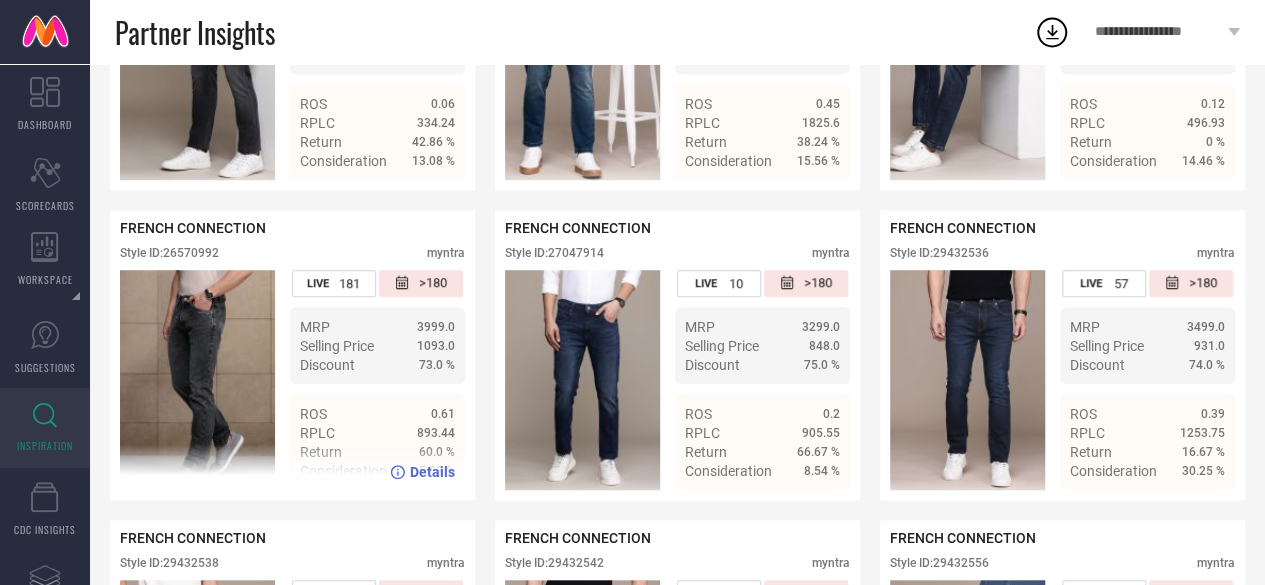 click on "Style ID:  26570992" at bounding box center (169, 253) 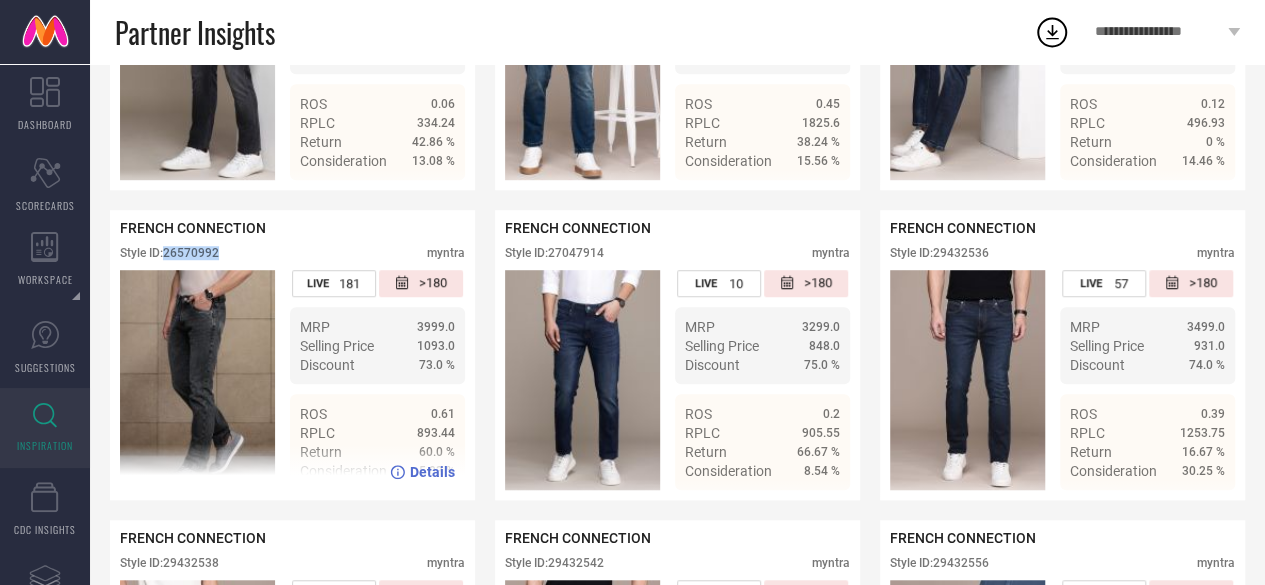 click on "Style ID:  26570992" at bounding box center (169, 253) 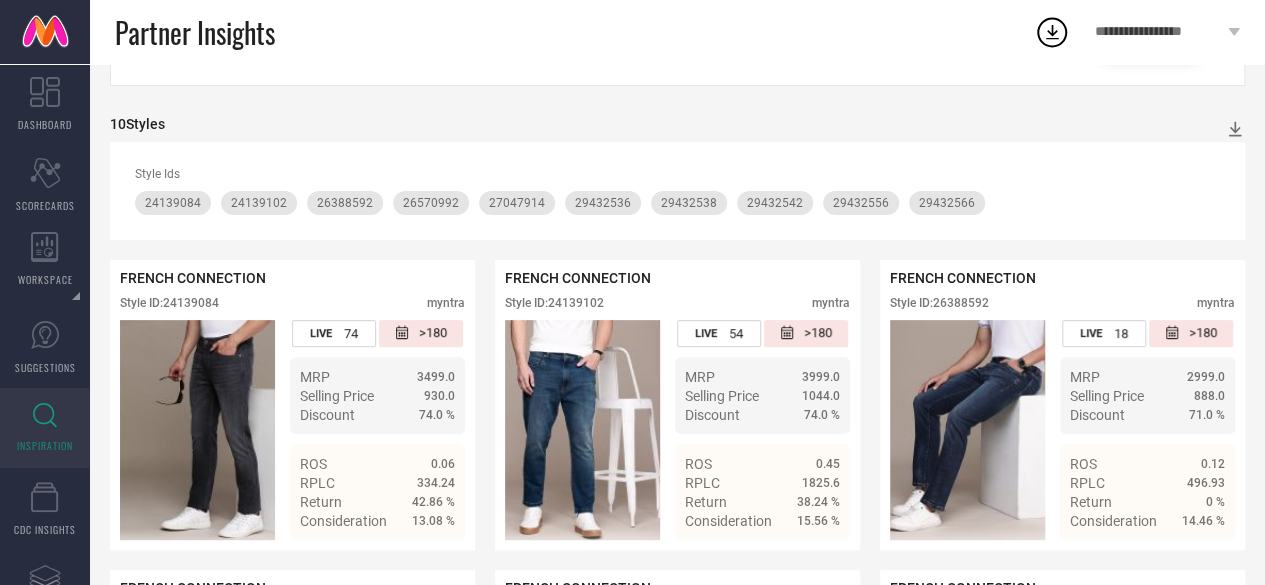 scroll, scrollTop: 0, scrollLeft: 0, axis: both 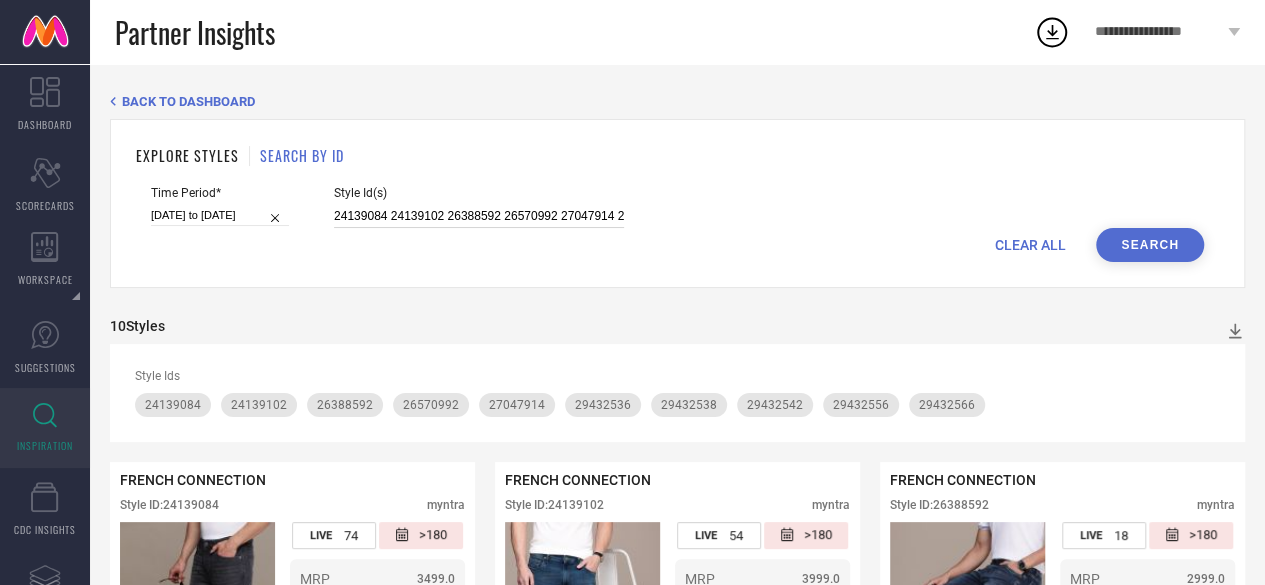 click on "24139084 24139102 26388592 26570992 27047914 29432536 29432538 29432556 29432542 29432566" at bounding box center [479, 216] 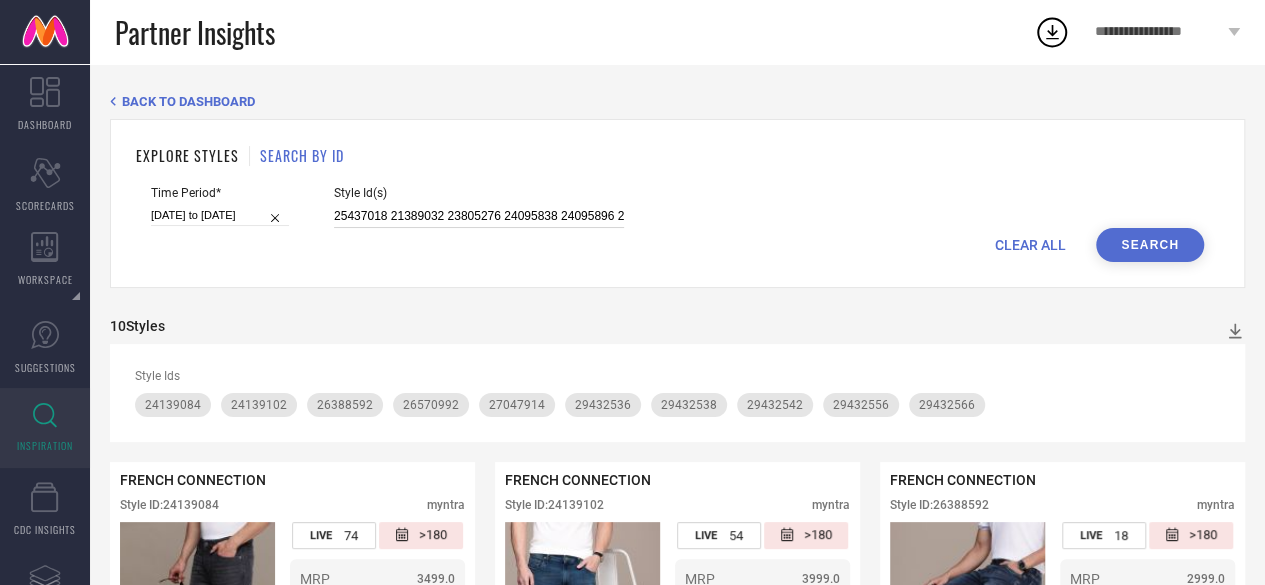 scroll, scrollTop: 0, scrollLeft: 444, axis: horizontal 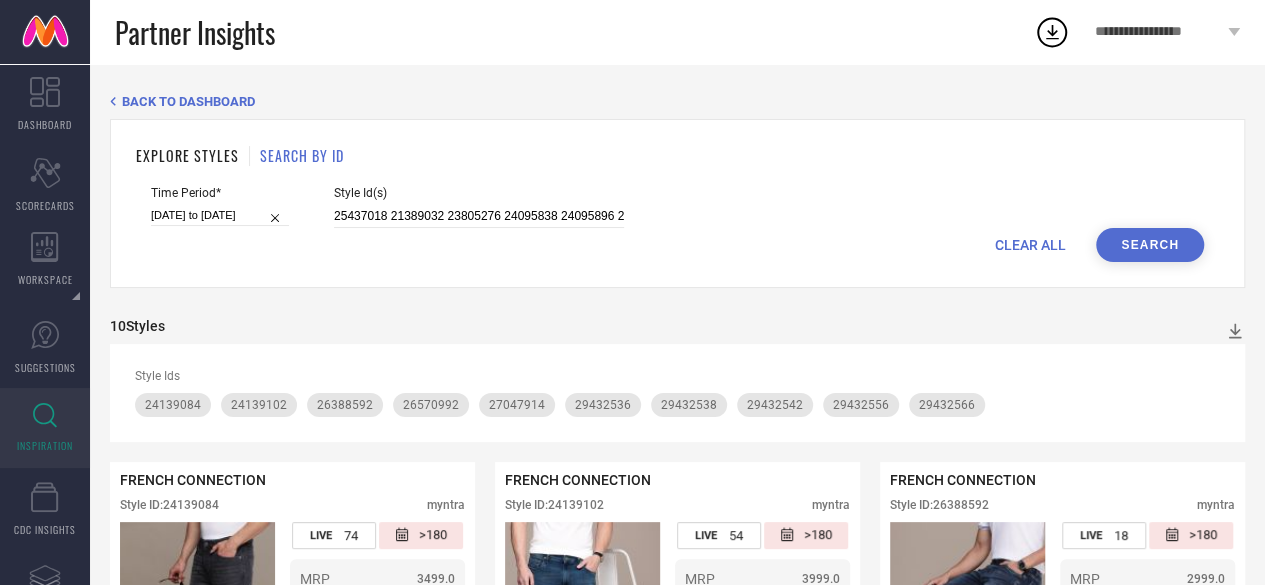 click on "Search" at bounding box center [1150, 245] 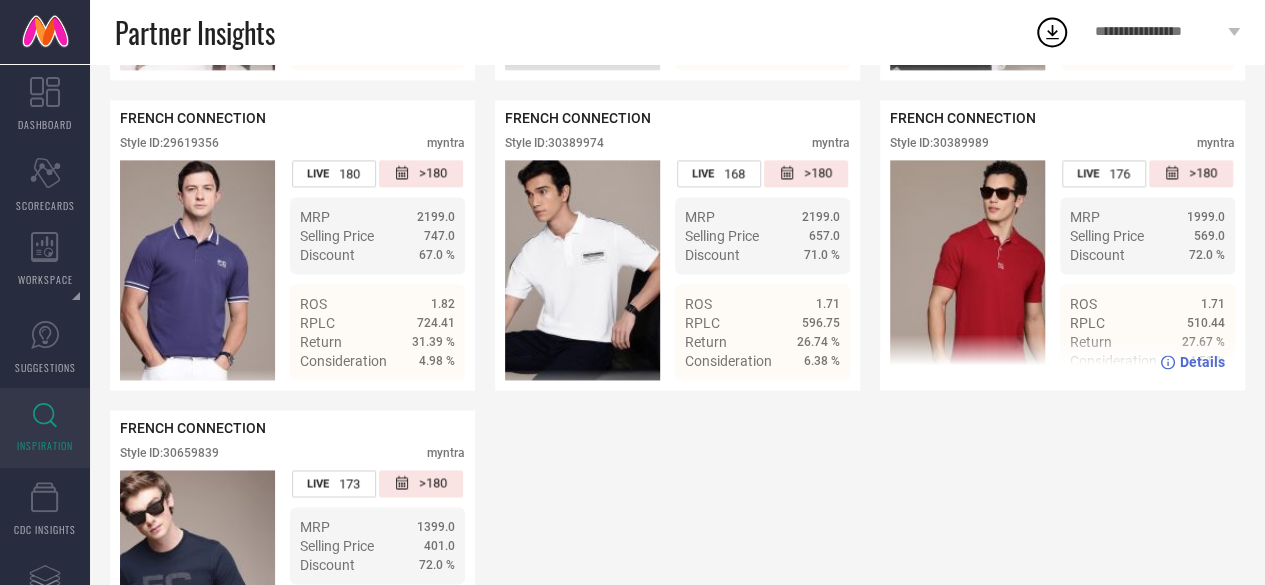 scroll, scrollTop: 1314, scrollLeft: 0, axis: vertical 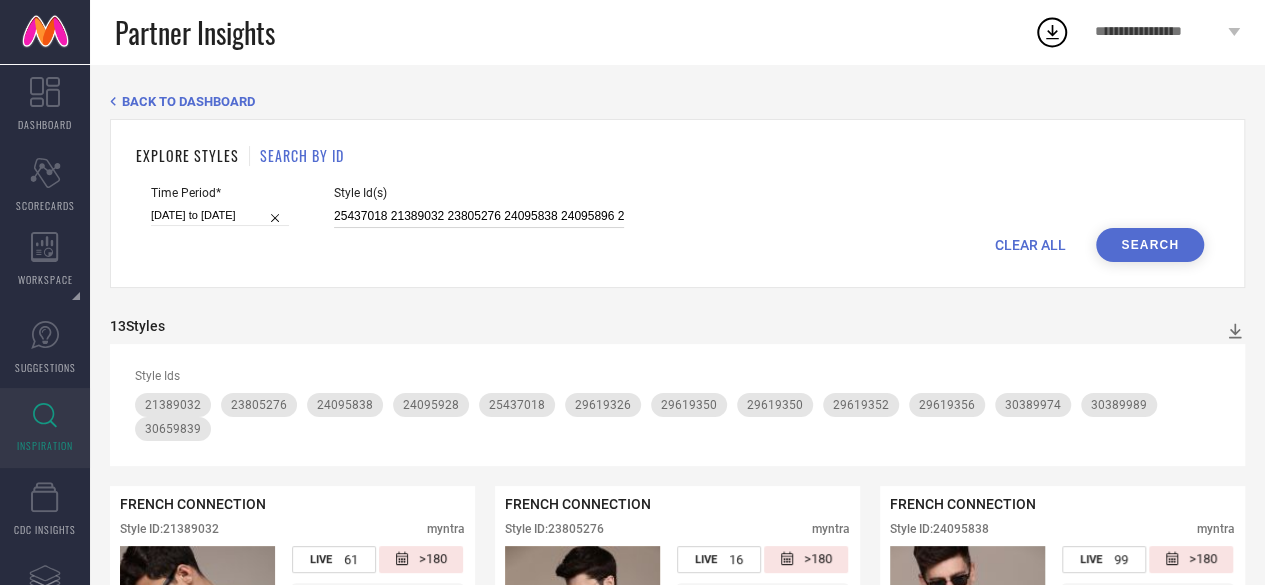 click on "25437018 21389032 23805276 24095838 24095896 24095928 30659839 30389989 30389974 29619356 29619352 29619350 29619326" at bounding box center [479, 216] 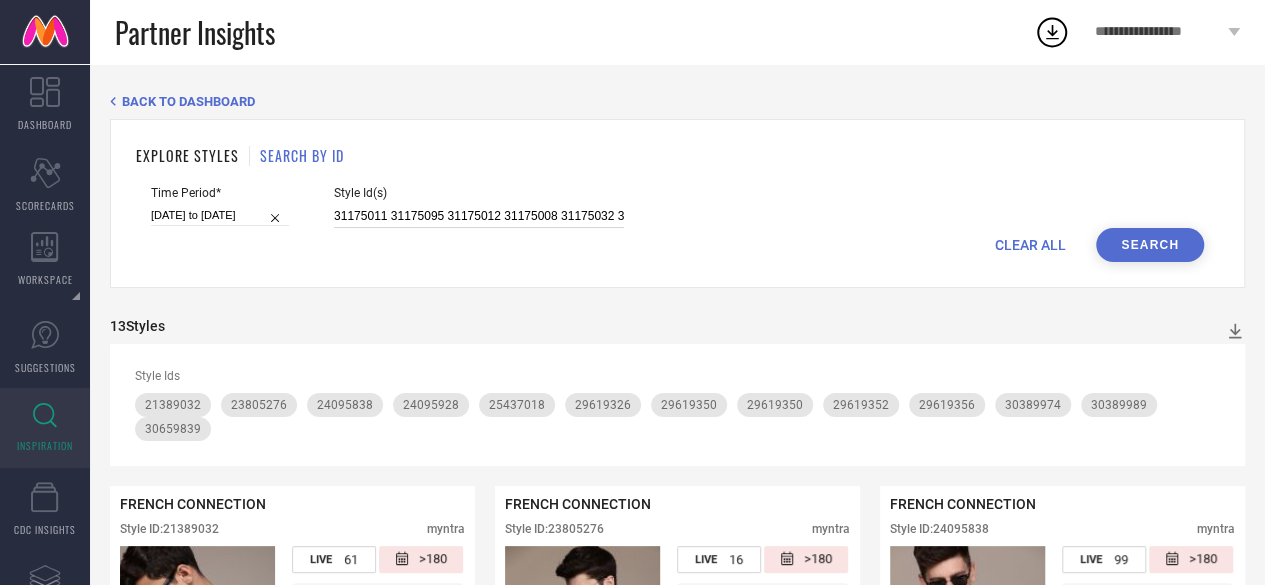 scroll, scrollTop: 0, scrollLeft: 4768, axis: horizontal 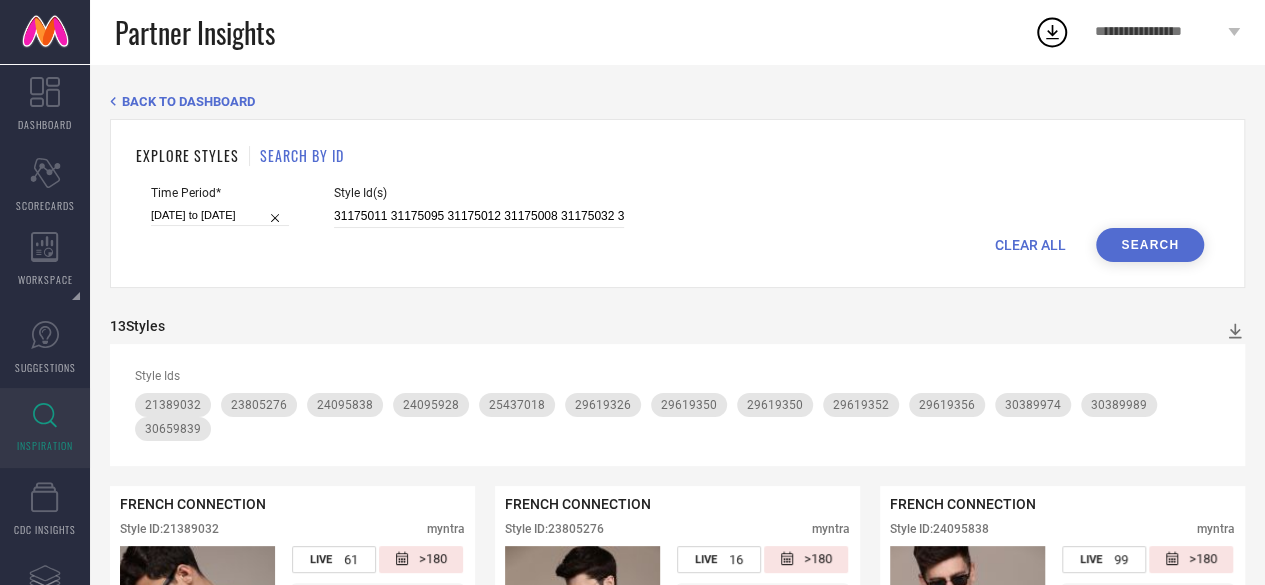 click on "Search" at bounding box center (1150, 245) 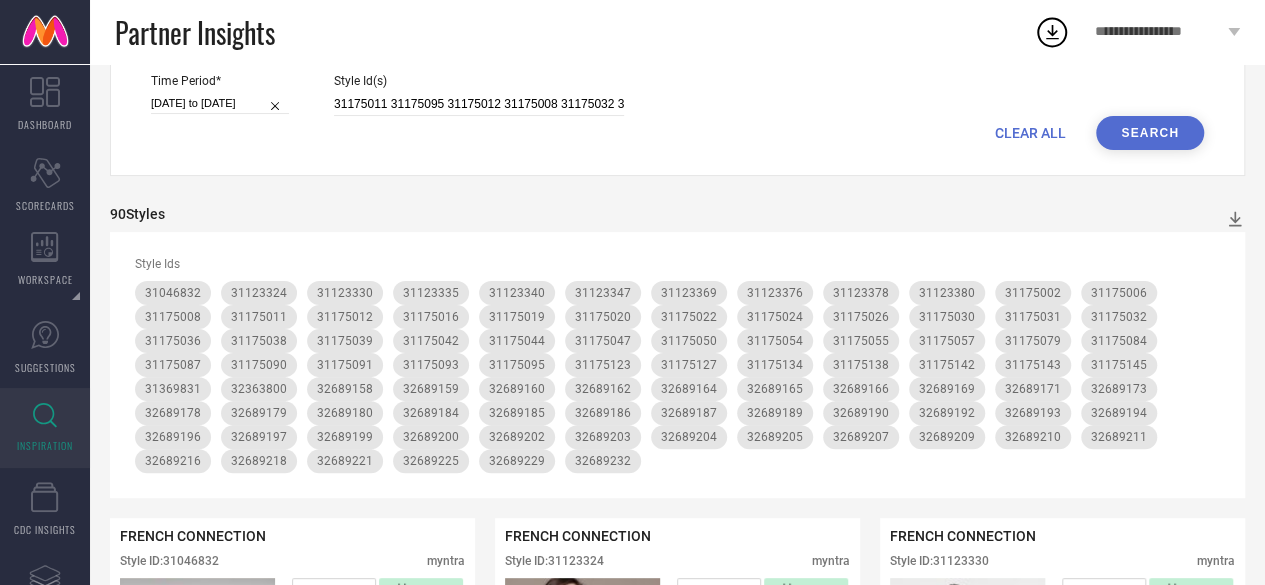 scroll, scrollTop: 0, scrollLeft: 0, axis: both 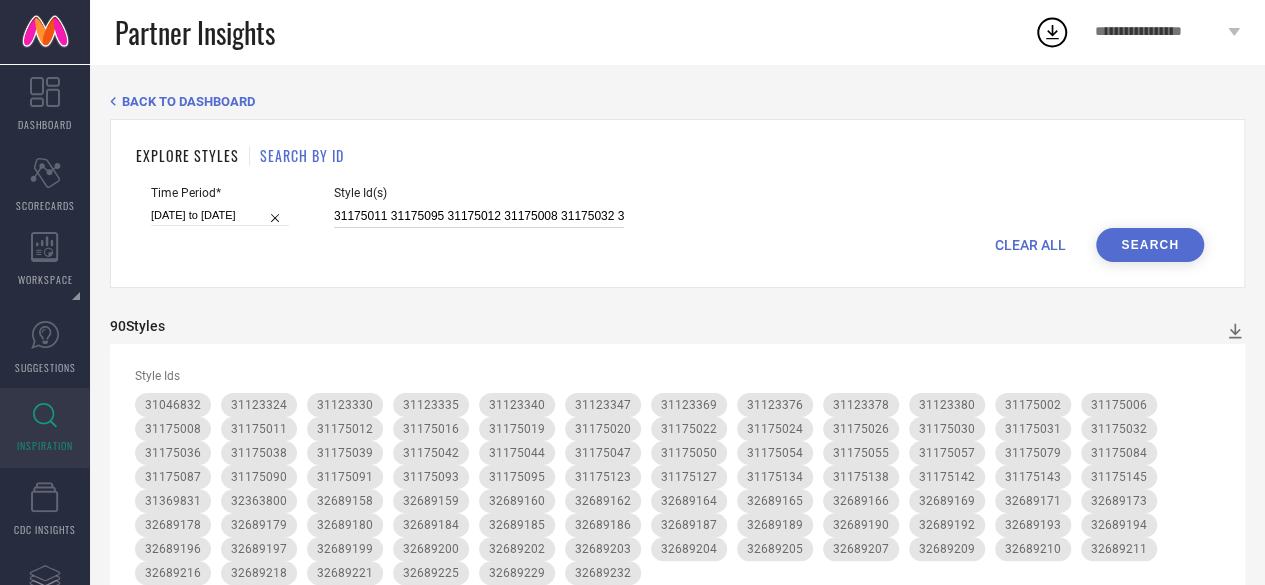 click on "31175011 31175095 31175012 31175008 31175032 31175138 31175024 31175134 31175019 31175050 31175143 31175020 31175142 31175036 31175047 31175042 31175022 31175090 31175093 31175038 31175039 31175145 31175123 31175044 31175091 31175127 31175084 31175026 31175006 31175079 31175031 31175002 31175087 31175016 32689197 32689211 31175057 31175055 31123335 31175030 32689232 32363800 32689160 31175054 31123380 32689218 32689159 31123378 32689207 32689187 32689199 32689180 32689158 32689166 32689216 32689173 32689202 32689171 32689210 32689204 32689169 32689209 32689221 31123340 32689193 32689205 32689189 32689164 32689179 31123324 31123347 31123376 32689178 32689165 32689162 32689200 32689225 32689194 31123330 32689184 32689186 32689196 32689190 32689229 32689192 32689203 31123369 32689185 31369831 31046832" at bounding box center (479, 216) 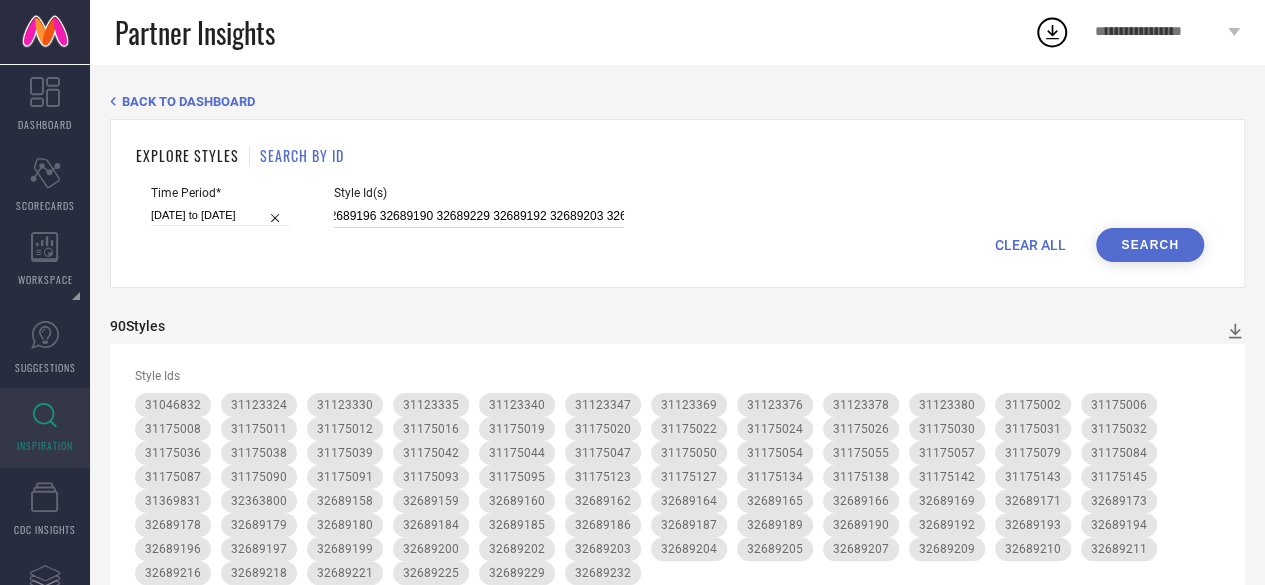 type on "31175011 31175095 31175012 31175008 31175032 31175138 31175024 31175134 31175019 31175050 31175143 31175020 31175142 31175036 31175047 31175042 31175022 31175090 31175093 31175038 31175039 31175145 31175123 31175044 31175091 31175127 31175084 31175026 31175006 31175079 31175031 31175002 31175087 31175016 32689197 32689211 31175057 31175055 31175030 32689232 32363800 32689160 31175054 32689218 32689159 32689207 32689187 32689199 32689180 32689158 32689166 32689216 32689173 32689202 32689171 32689210 32689204 32689169 32689209 32689221 32689193 32689205 32689189 32689164 32689179 32689178 32689165 32689162 32689200 32689225 32689194 32689184 32689186 32689196 32689190 32689229 32689192 32689203 32689185" 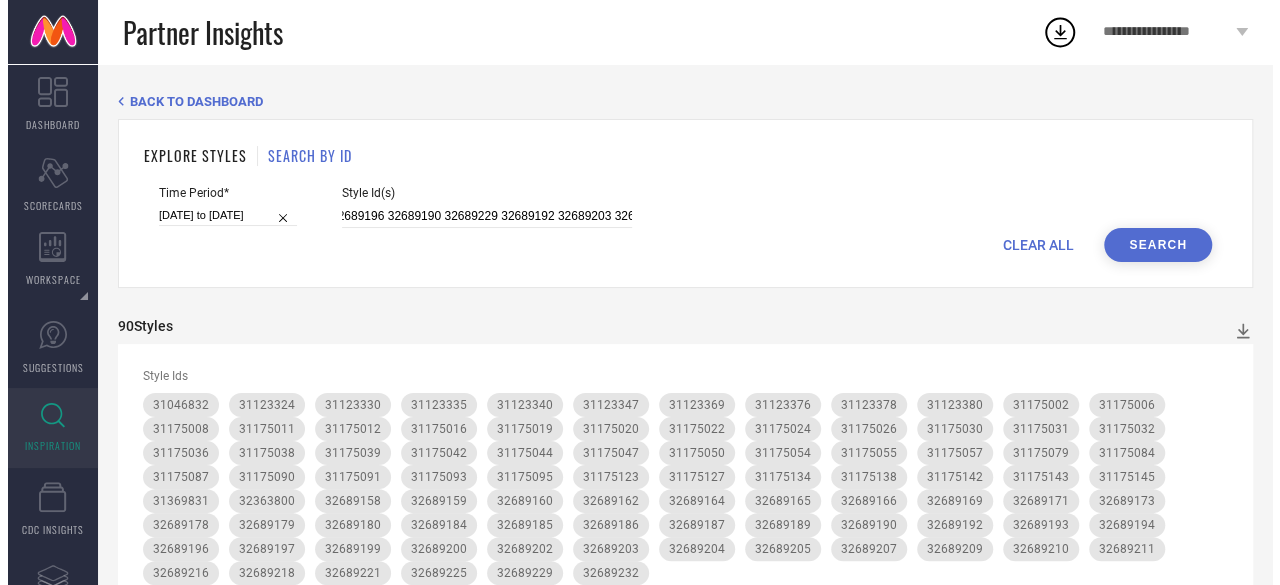 scroll, scrollTop: 0, scrollLeft: 0, axis: both 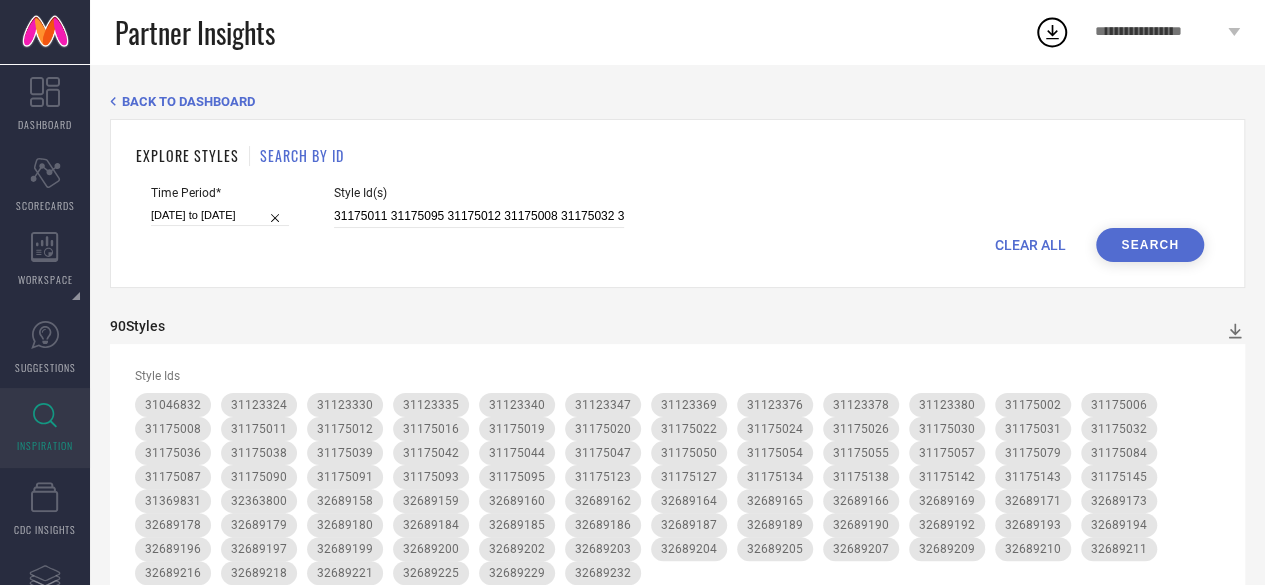 click on "Search" at bounding box center [1150, 245] 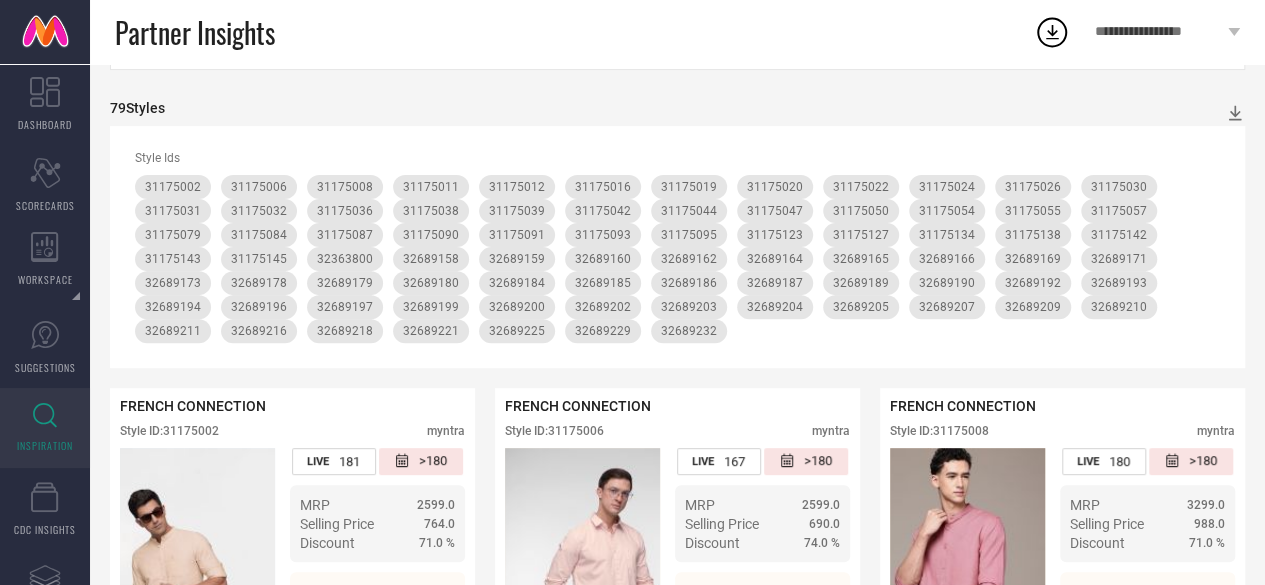 scroll, scrollTop: 0, scrollLeft: 0, axis: both 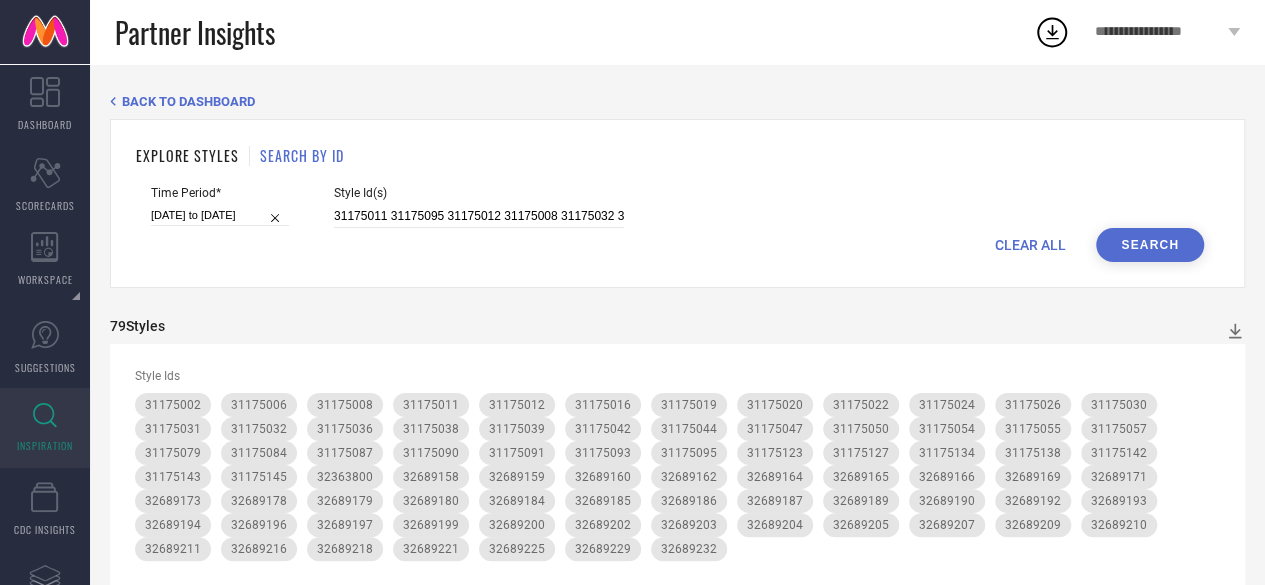 select on "2025" 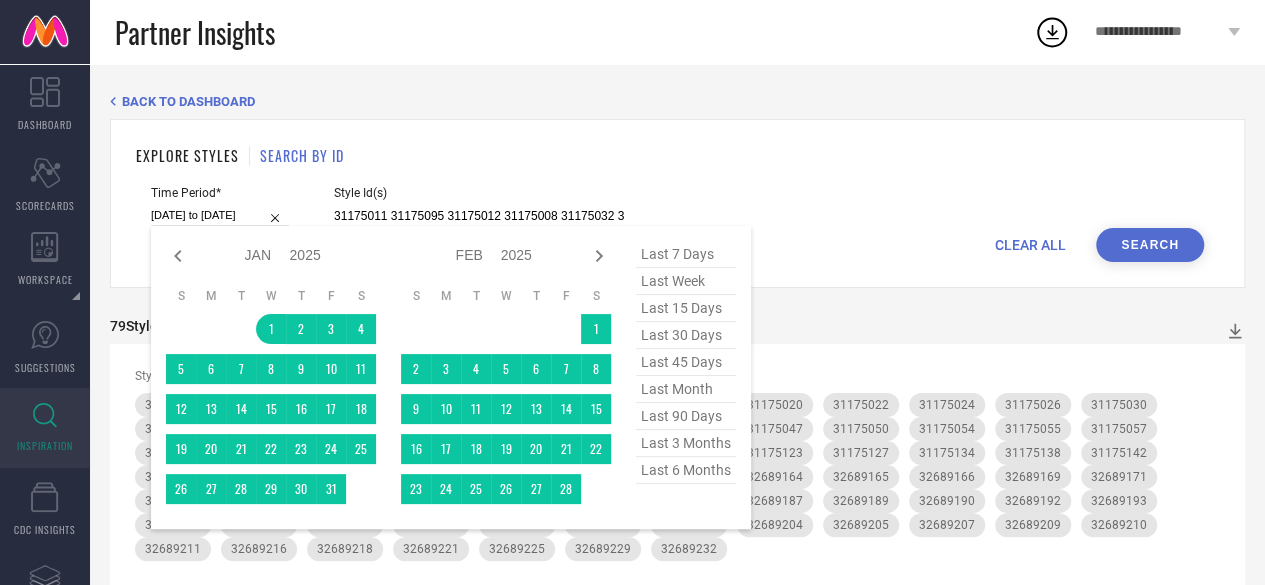 click on "[DATE] to [DATE]" at bounding box center [220, 215] 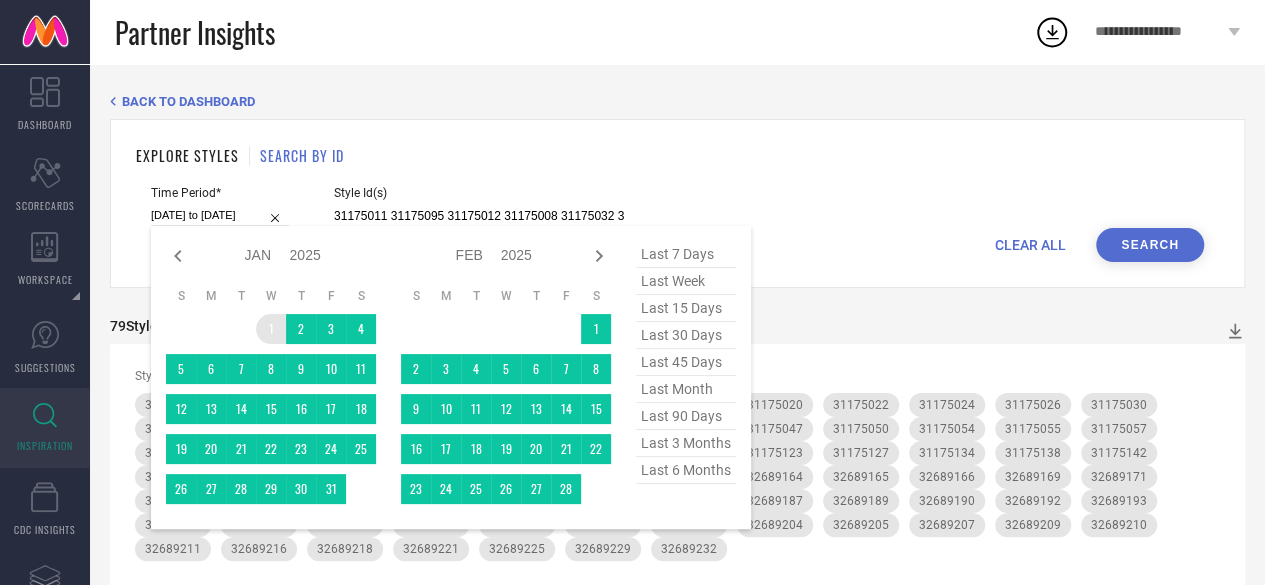 type on "After [DATE]" 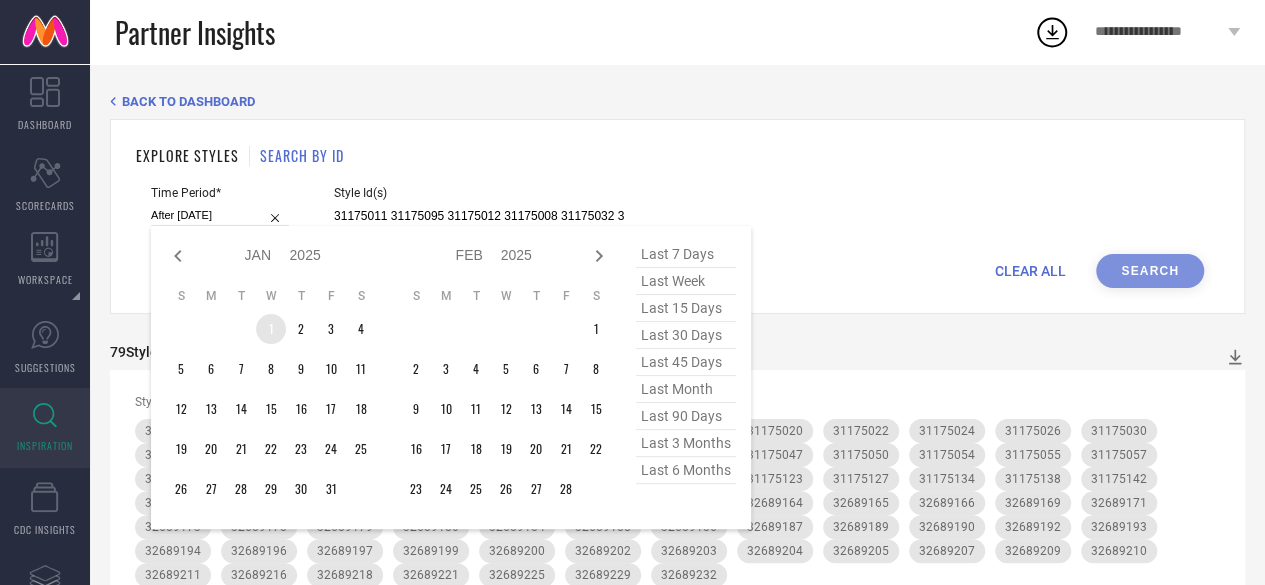 click on "1" at bounding box center [271, 329] 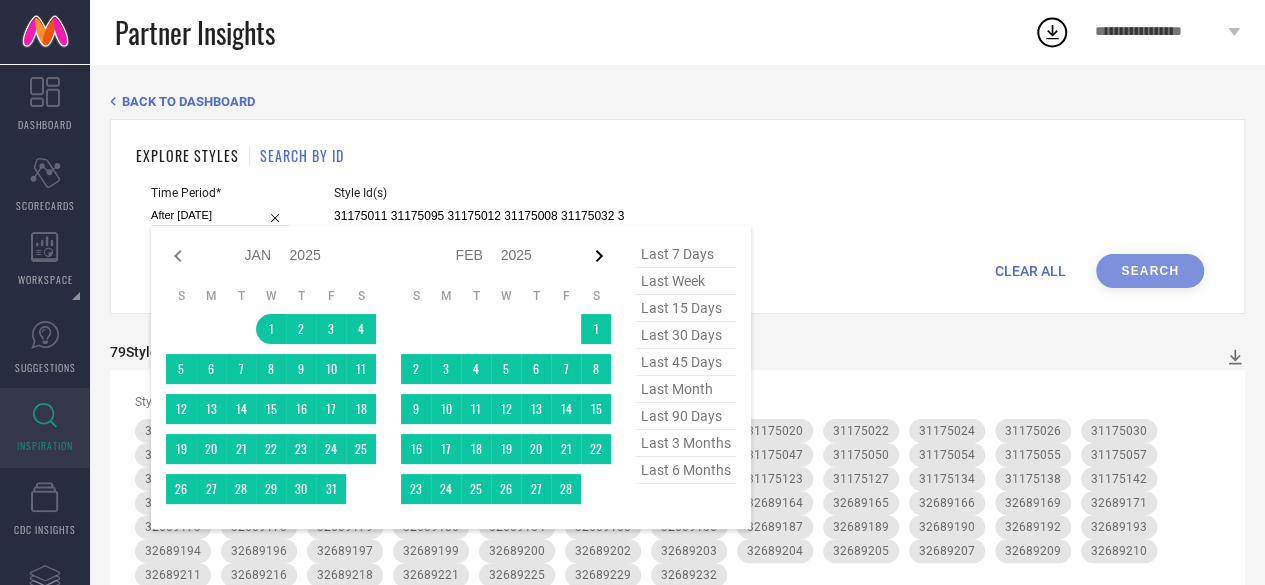 click 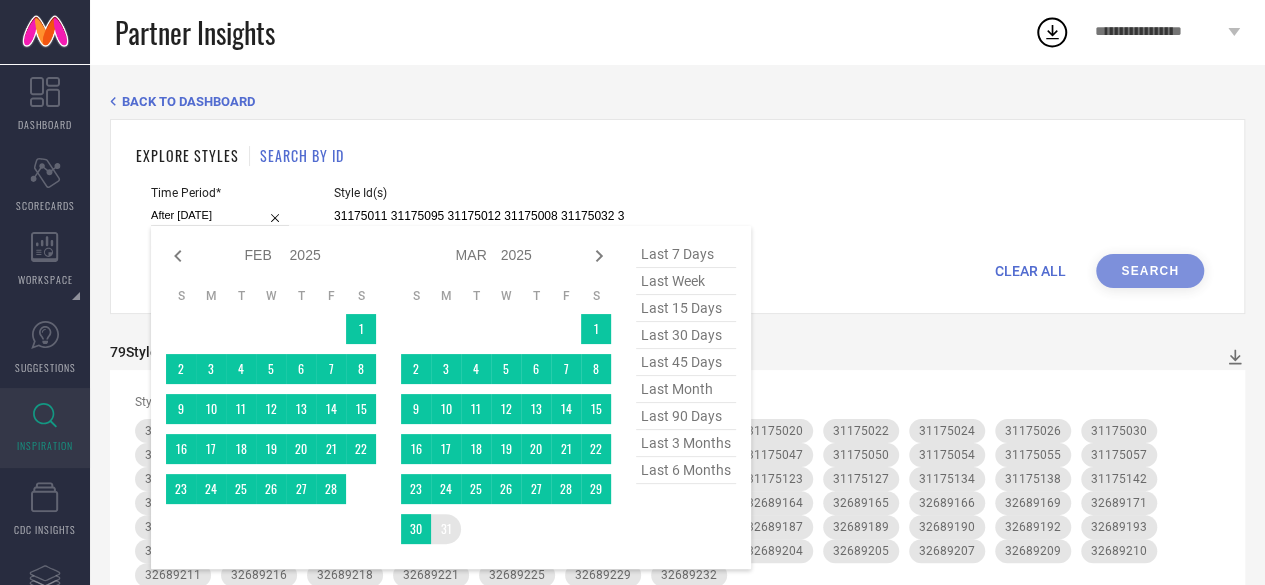 type on "[DATE] to [DATE]" 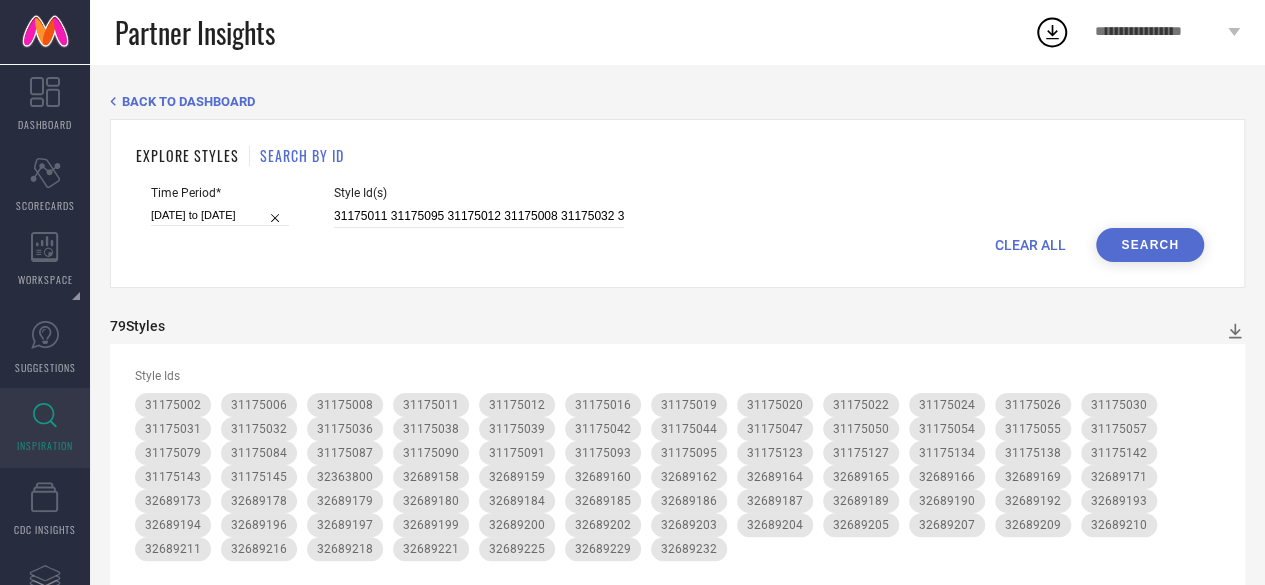 click on "Search" at bounding box center [1150, 245] 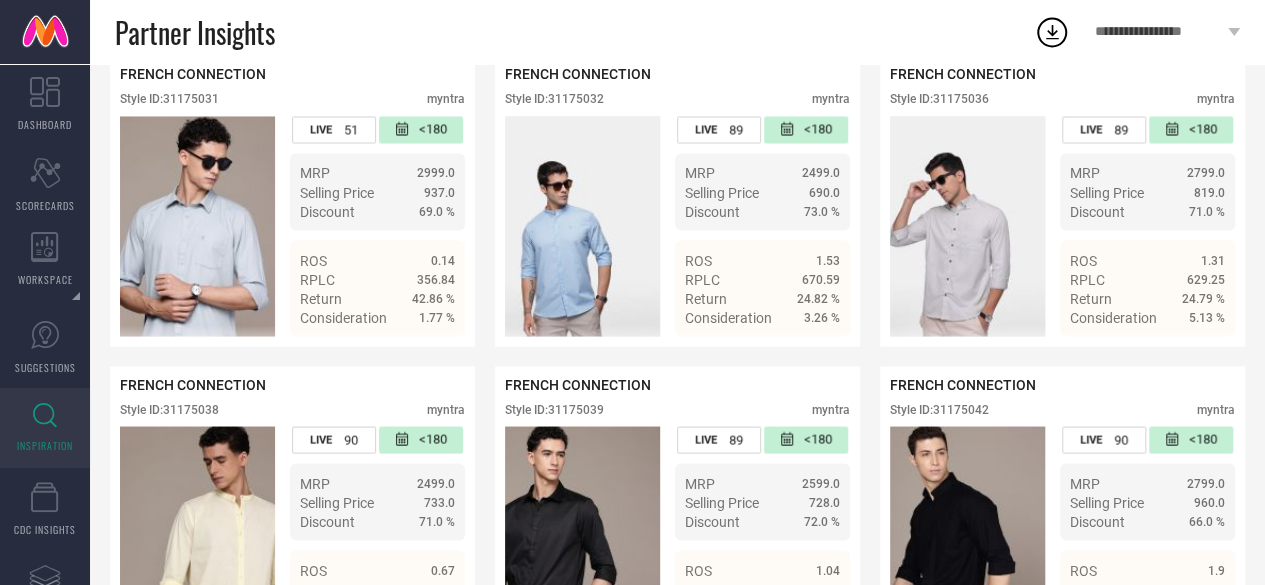 scroll, scrollTop: 1720, scrollLeft: 0, axis: vertical 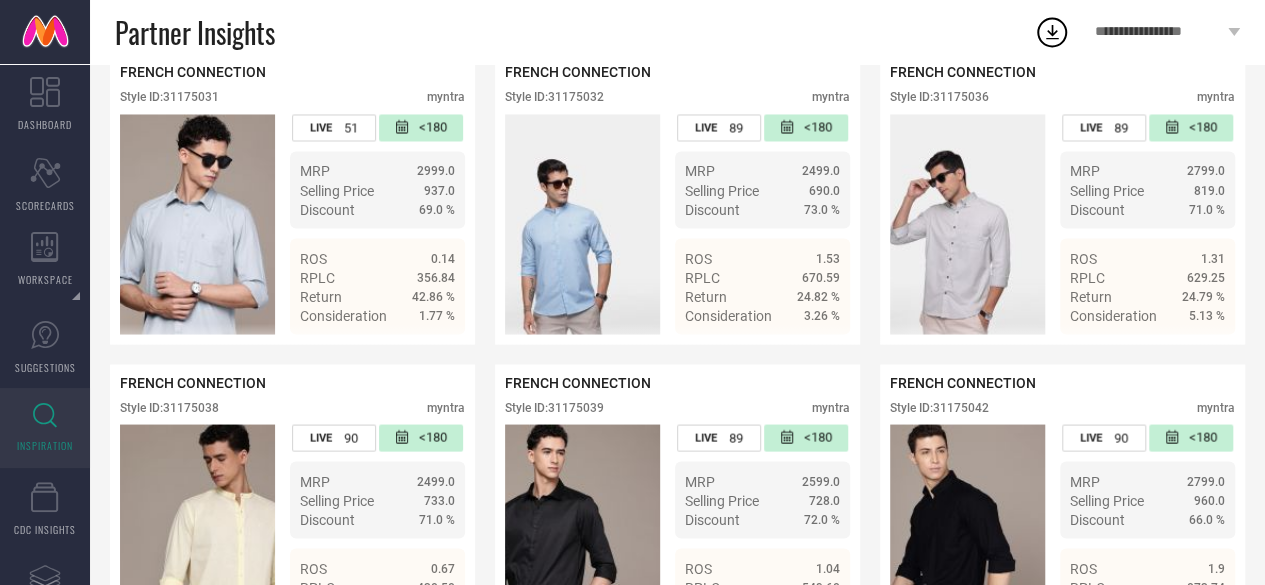 drag, startPoint x: 1014, startPoint y: 461, endPoint x: 877, endPoint y: 360, distance: 170.20576 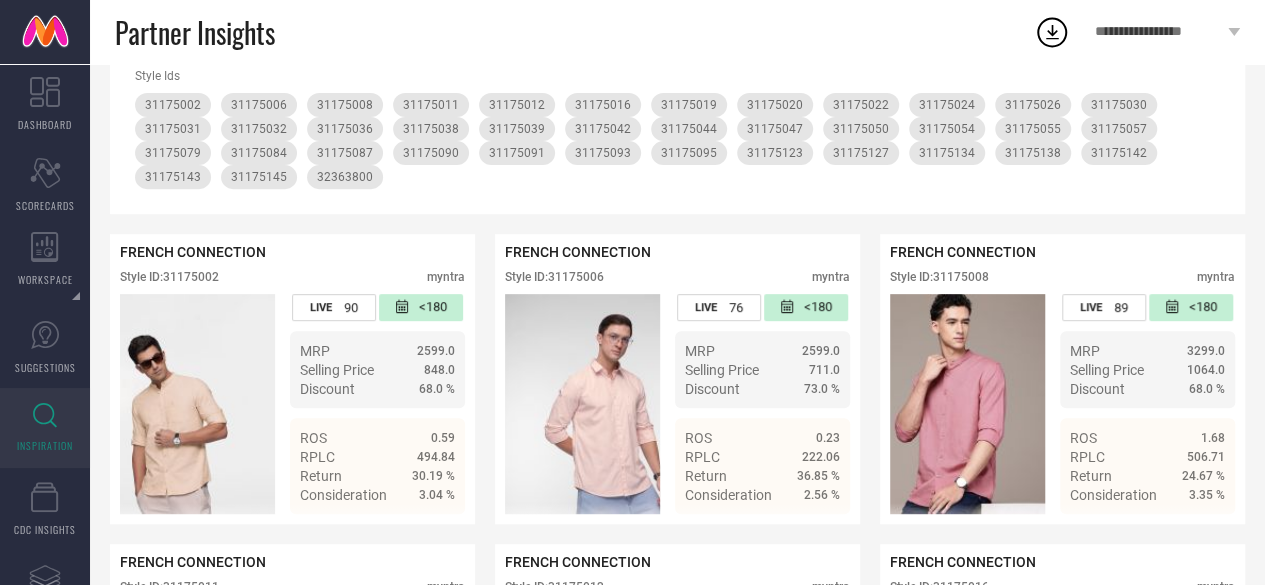 scroll, scrollTop: 0, scrollLeft: 0, axis: both 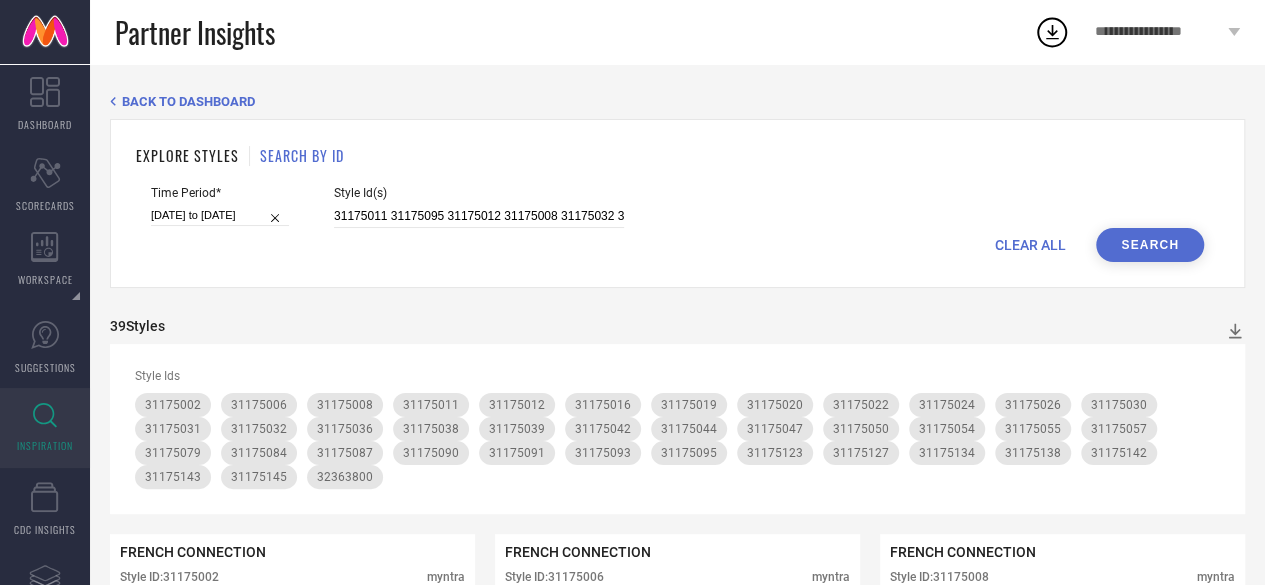 click on "Style Id(s) 31175011 31175095 31175012 31175008 31175032 31175138 31175024 31175134 31175019 31175050 31175143 31175020 31175142 31175036 31175047 31175042 31175022 31175090 31175093 31175038 31175039 31175145 31175123 31175044 31175091 31175127 31175084 31175026 31175006 31175079 31175031 31175002 31175087 31175016 32689197 32689211 31175057 31175055 31175030 32689232 32363800 32689160 31175054 32689218 32689159 32689207 32689187 32689199 32689180 32689158 32689166 32689216 32689173 32689202 32689171 32689210 32689204 32689169 32689209 32689221 32689193 32689205 32689189 32689164 32689179 32689178 32689165 32689162 32689200 32689225 32689194 32689184 32689186 32689196 32689190 32689229 32689192 32689203 32689185" at bounding box center (479, 207) 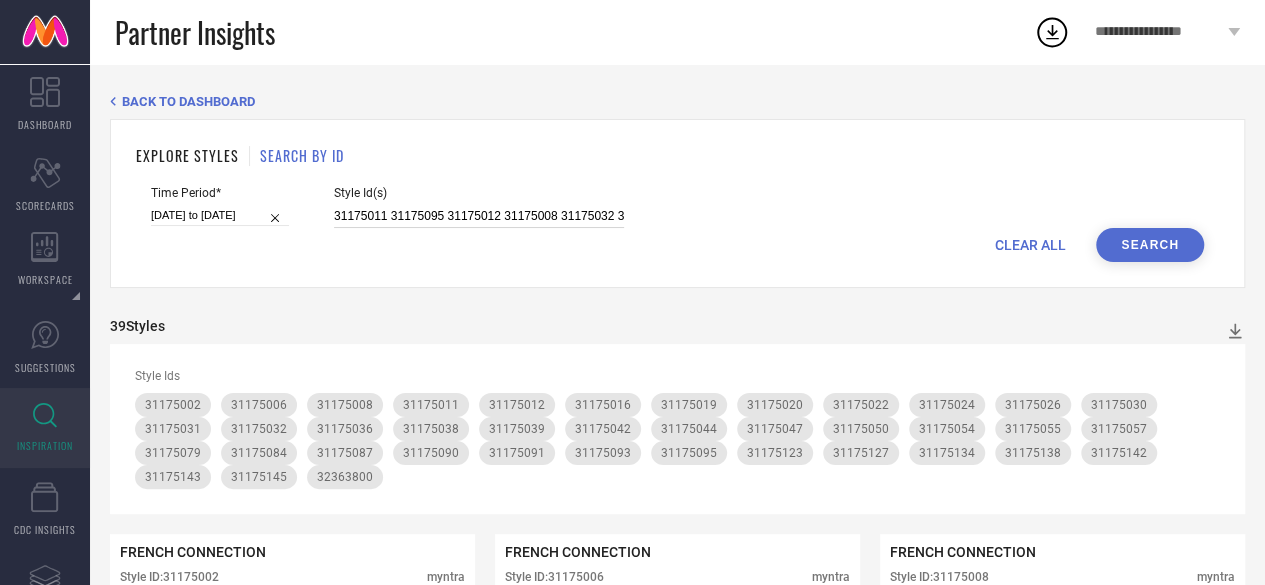 click on "31175011 31175095 31175012 31175008 31175032 31175138 31175024 31175134 31175019 31175050 31175143 31175020 31175142 31175036 31175047 31175042 31175022 31175090 31175093 31175038 31175039 31175145 31175123 31175044 31175091 31175127 31175084 31175026 31175006 31175079 31175031 31175002 31175087 31175016 32689197 32689211 31175057 31175055 31175030 32689232 32363800 32689160 31175054 32689218 32689159 32689207 32689187 32689199 32689180 32689158 32689166 32689216 32689173 32689202 32689171 32689210 32689204 32689169 32689209 32689221 32689193 32689205 32689189 32689164 32689179 32689178 32689165 32689162 32689200 32689225 32689194 32689184 32689186 32689196 32689190 32689229 32689192 32689203 32689185" at bounding box center (479, 216) 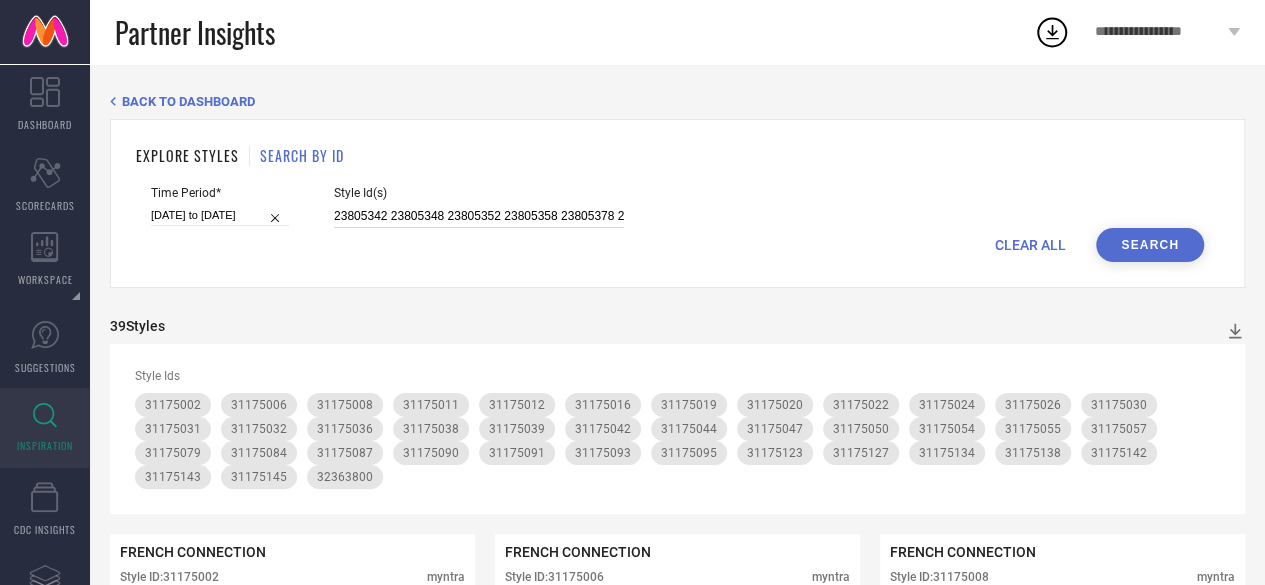 scroll, scrollTop: 0, scrollLeft: 330, axis: horizontal 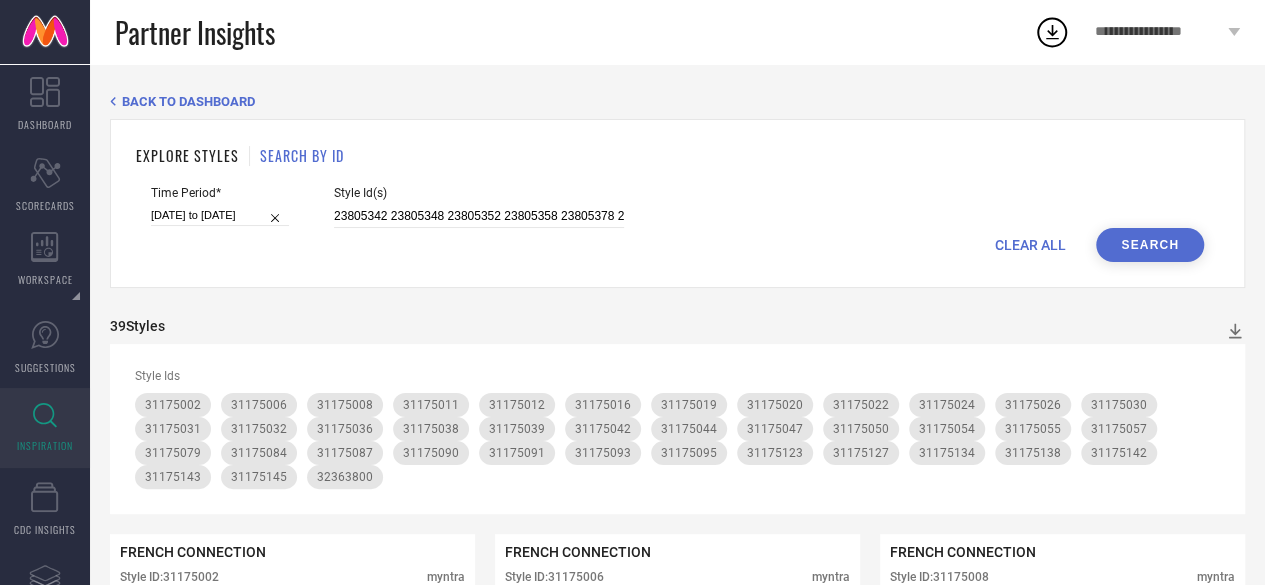 click on "Search" at bounding box center (1150, 245) 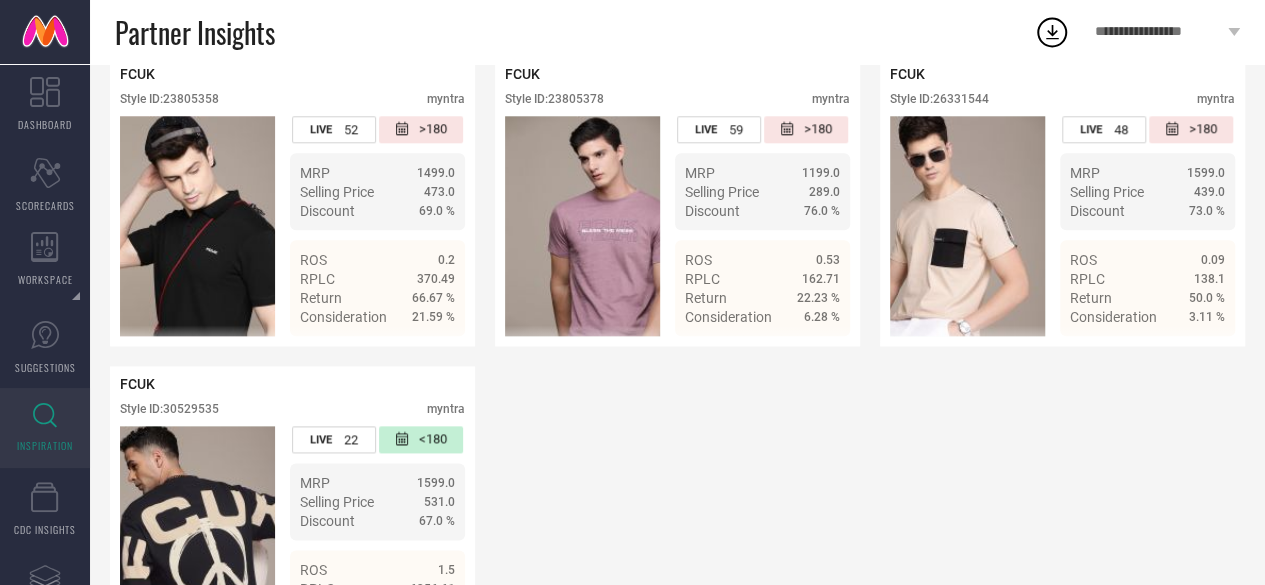 scroll, scrollTop: 997, scrollLeft: 0, axis: vertical 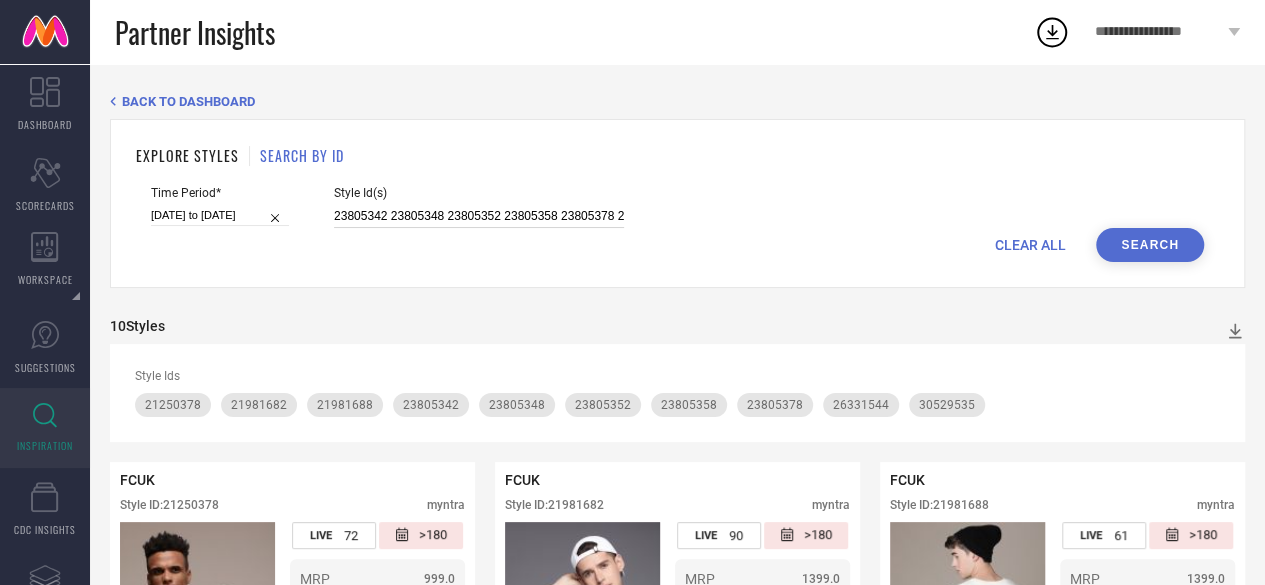 click on "23805342 23805348 23805352 23805358 23805378 26331544 21981682 21250378 26331562 30529535 21981688" at bounding box center [479, 216] 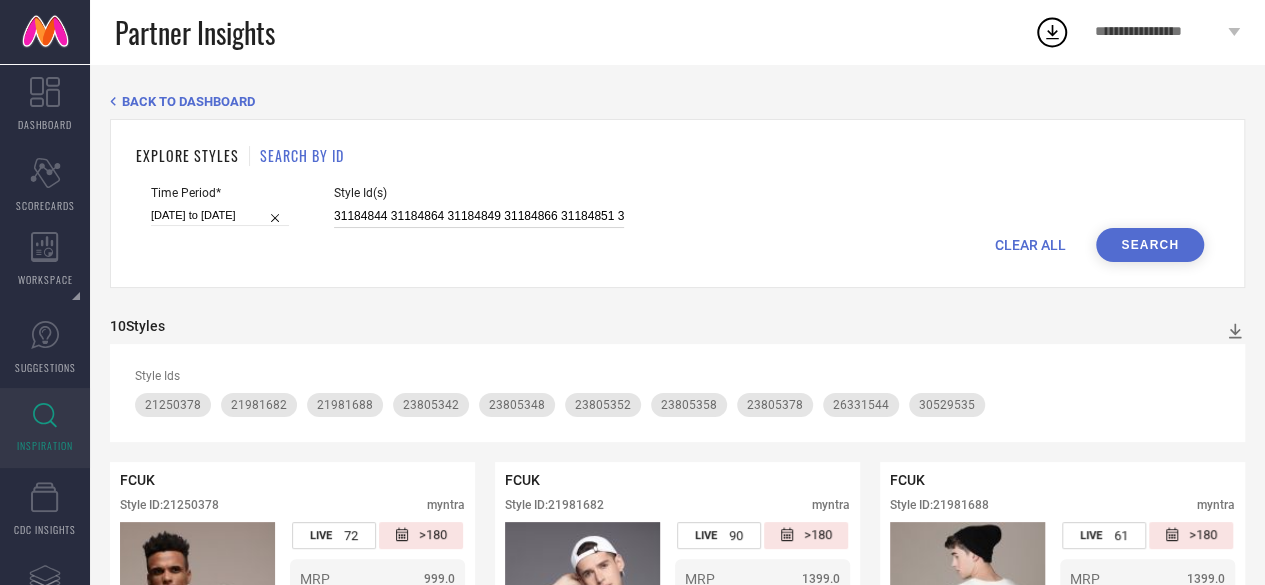 scroll, scrollTop: 0, scrollLeft: 548, axis: horizontal 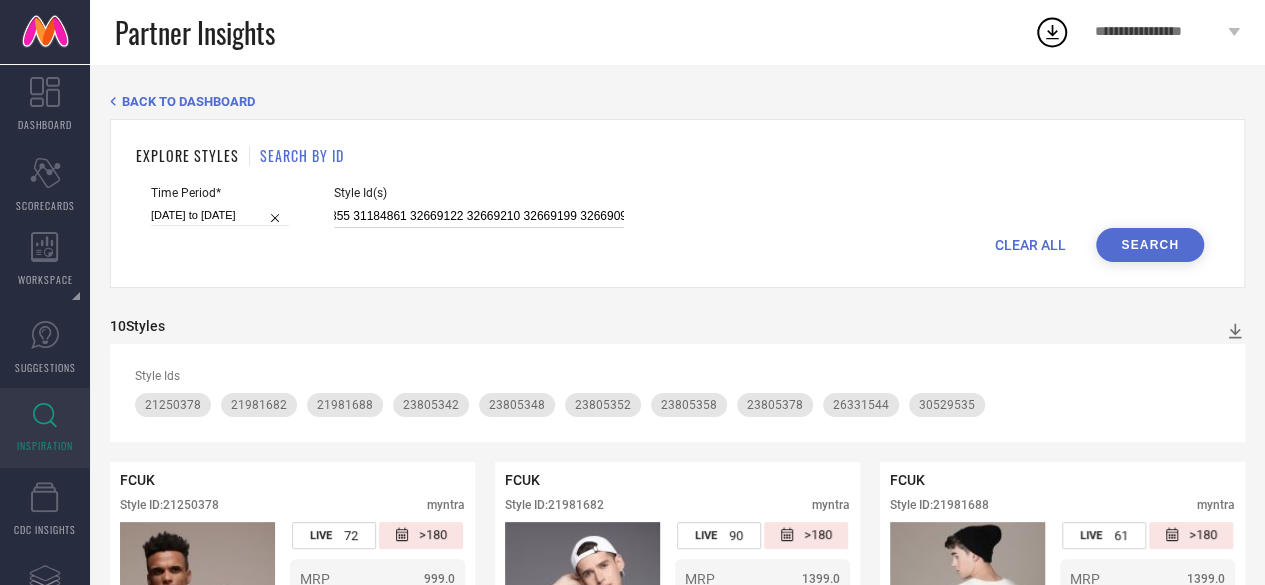 type on "31184844 31184864 31184849 31184866 31184851 31184845 31184859 32669108 31184862 31184855 31184861 32669122 32669210 32669199 32669090" 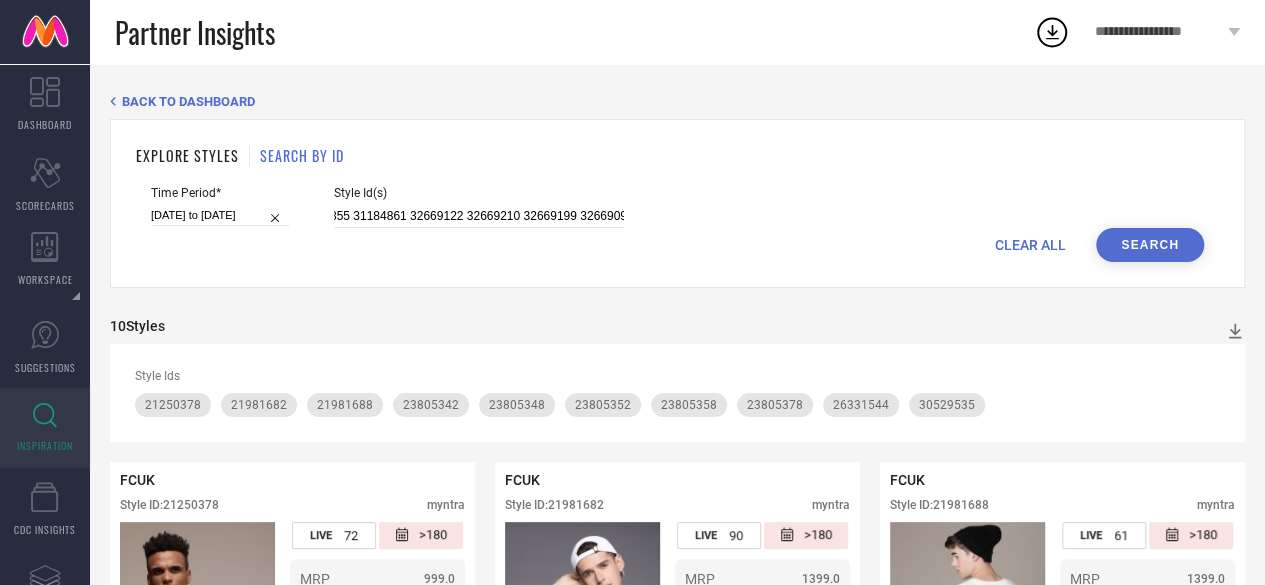 scroll, scrollTop: 0, scrollLeft: 0, axis: both 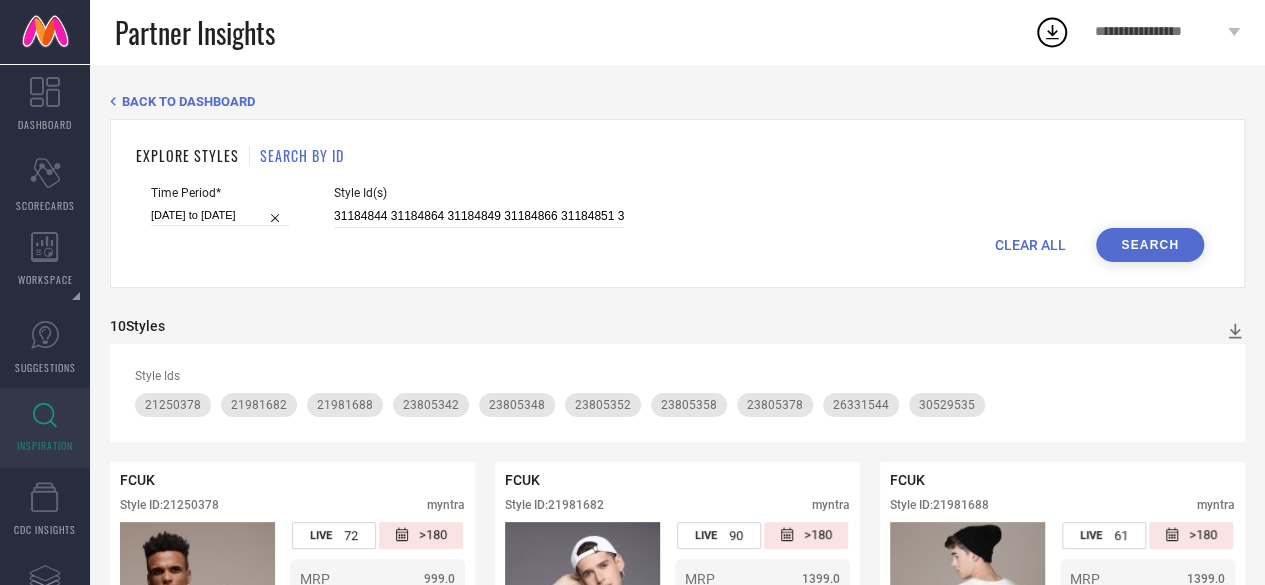 click on "Search" at bounding box center (1150, 245) 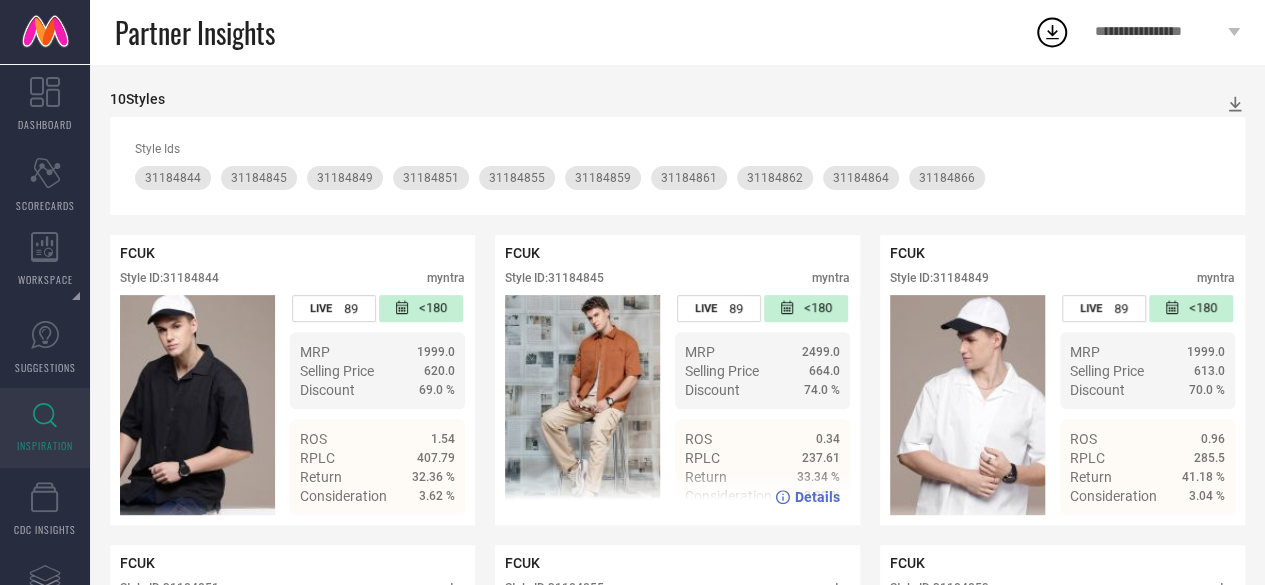 scroll, scrollTop: 228, scrollLeft: 0, axis: vertical 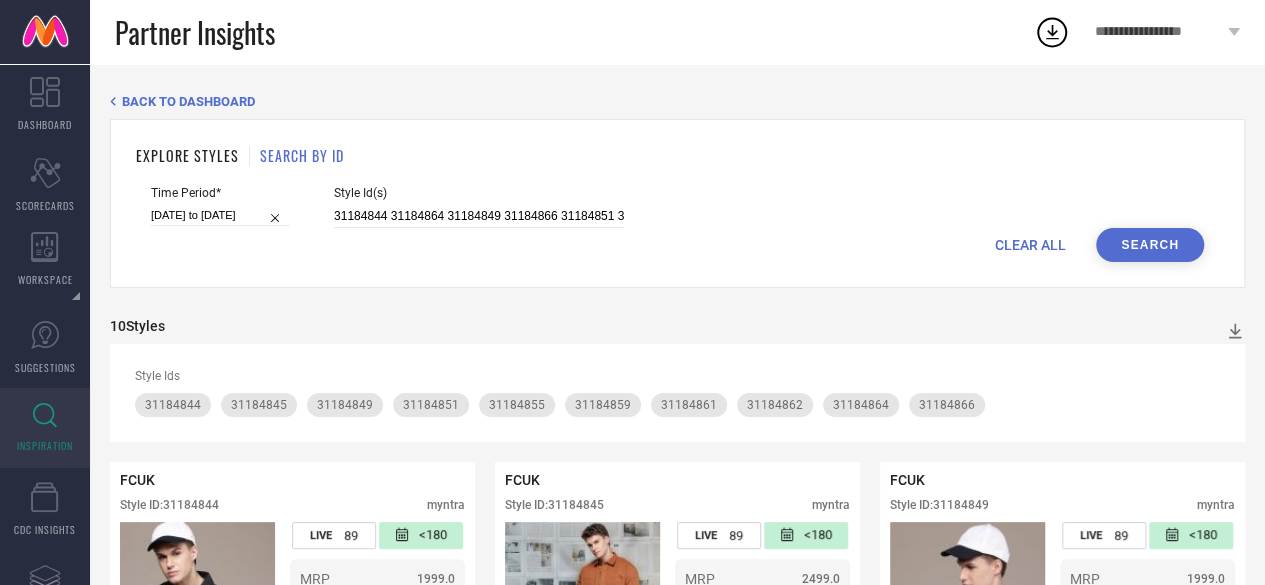 select on "2025" 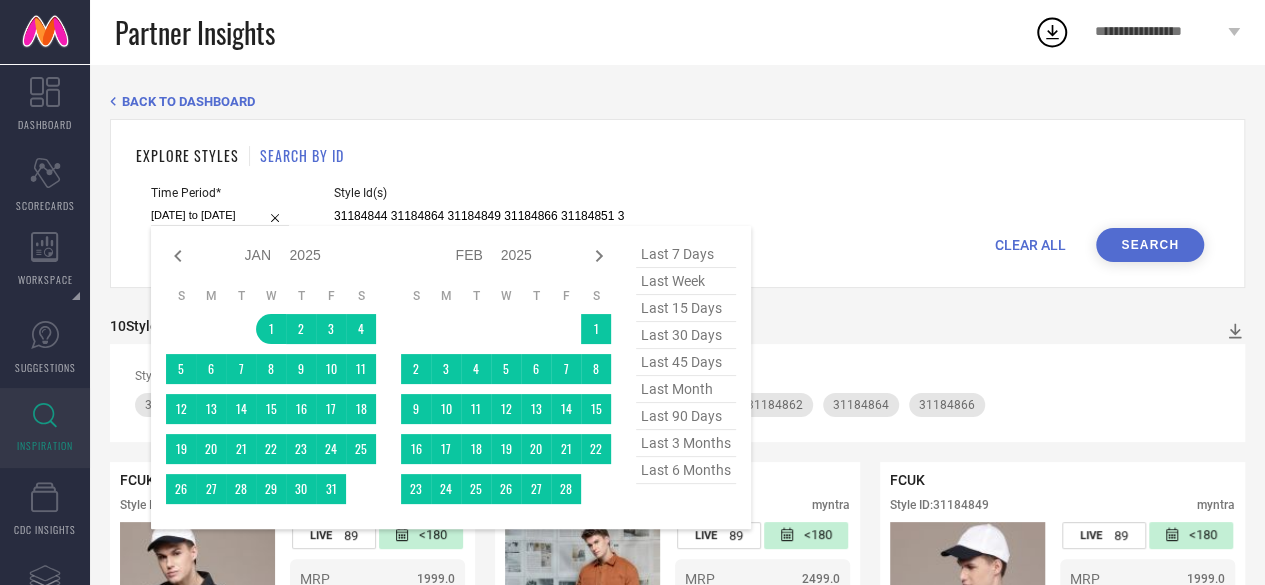 click on "[DATE] to [DATE]" at bounding box center [220, 215] 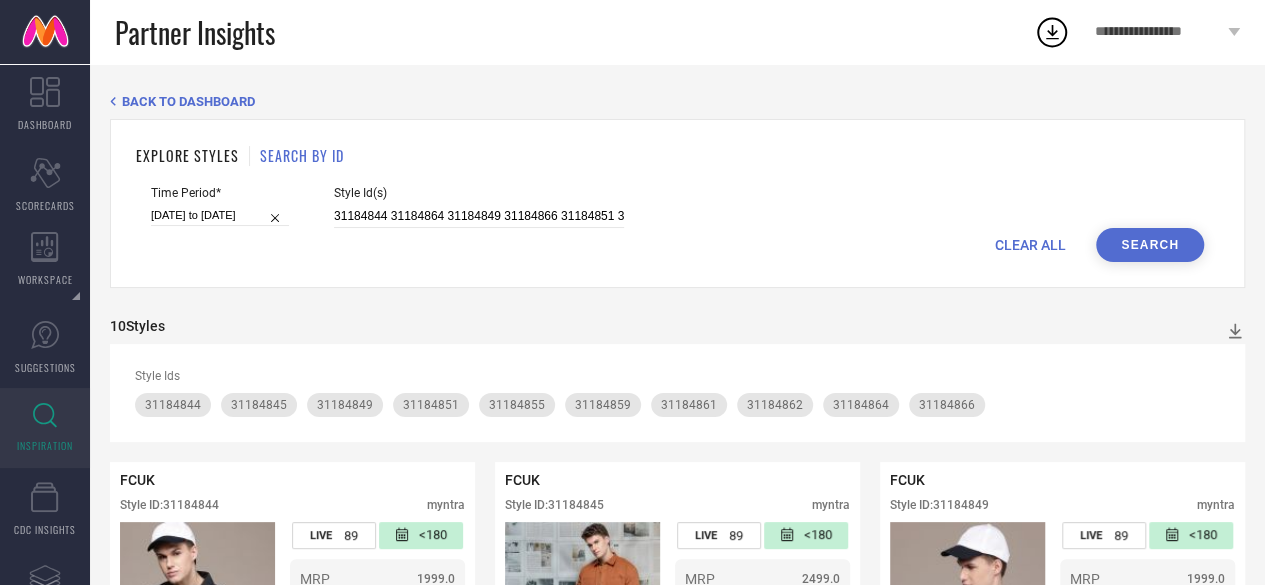 click on "Search" at bounding box center (1150, 245) 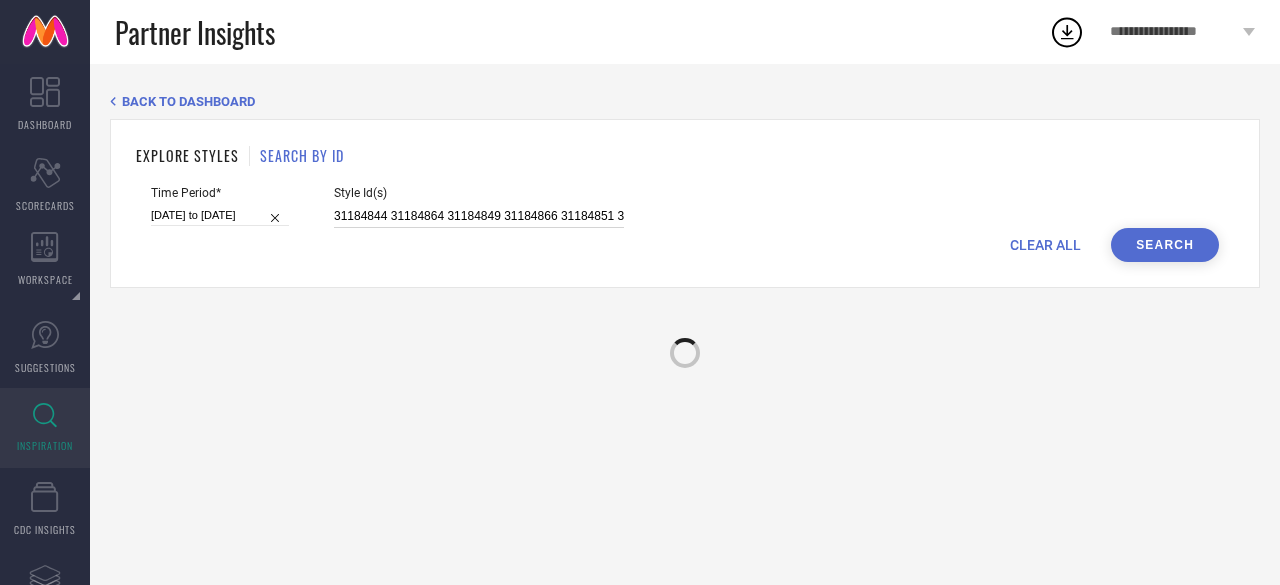 click on "31184844 31184864 31184849 31184866 31184851 31184845 31184859 32669108 31184862 31184855 31184861 32669122 32669210 32669199 32669090" at bounding box center (479, 216) 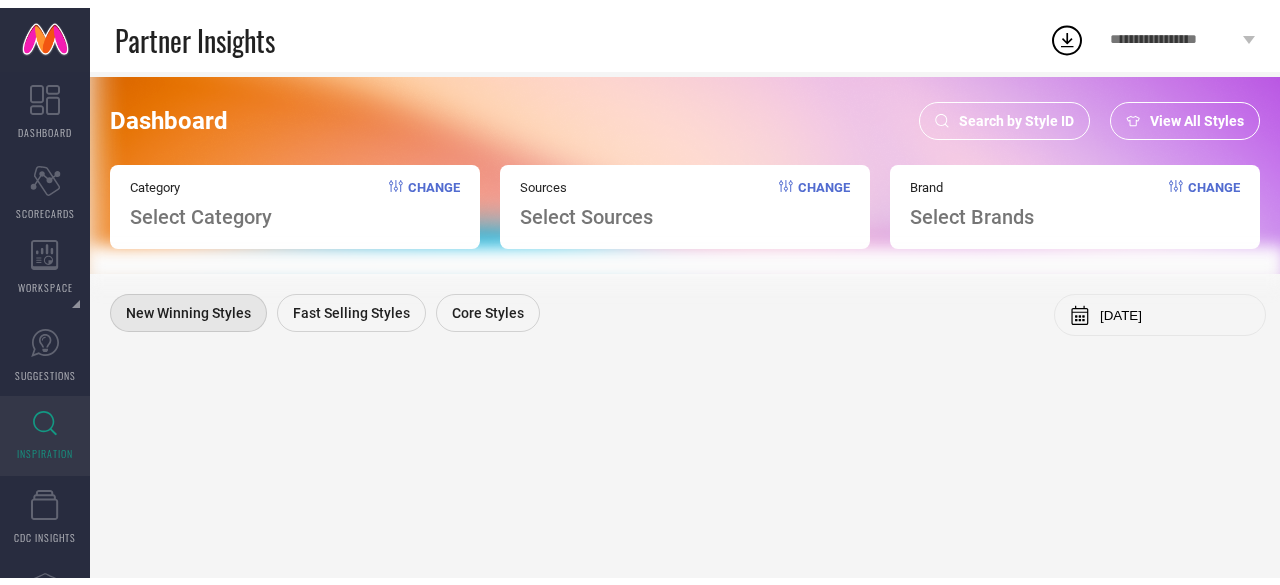scroll, scrollTop: 0, scrollLeft: 0, axis: both 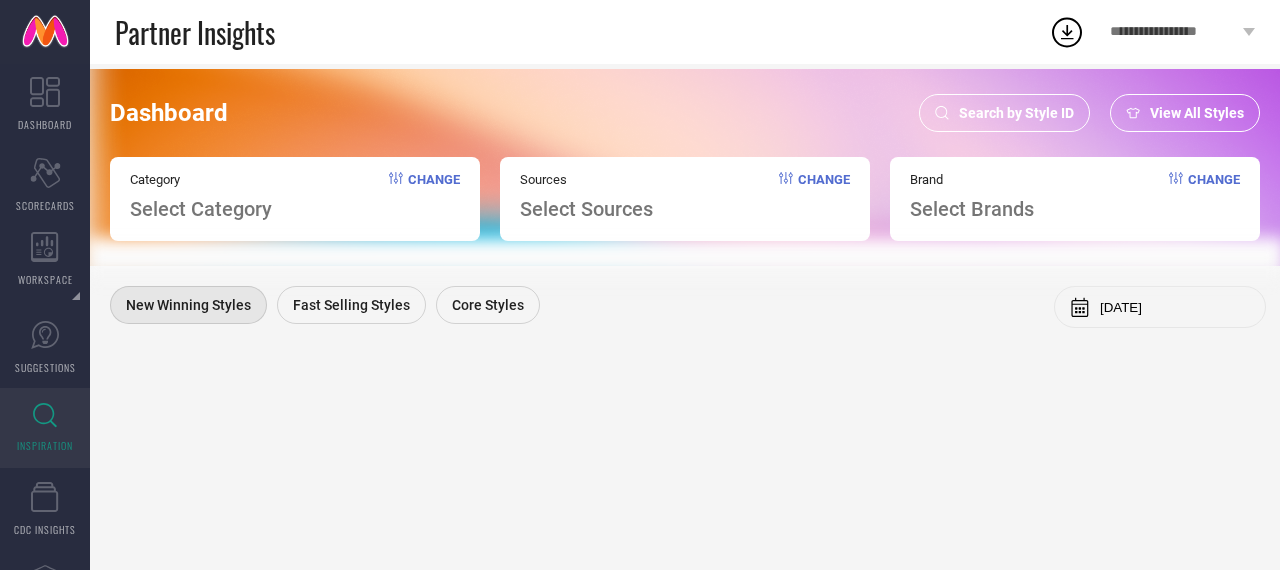 click on "Search by Style ID" at bounding box center (1004, 113) 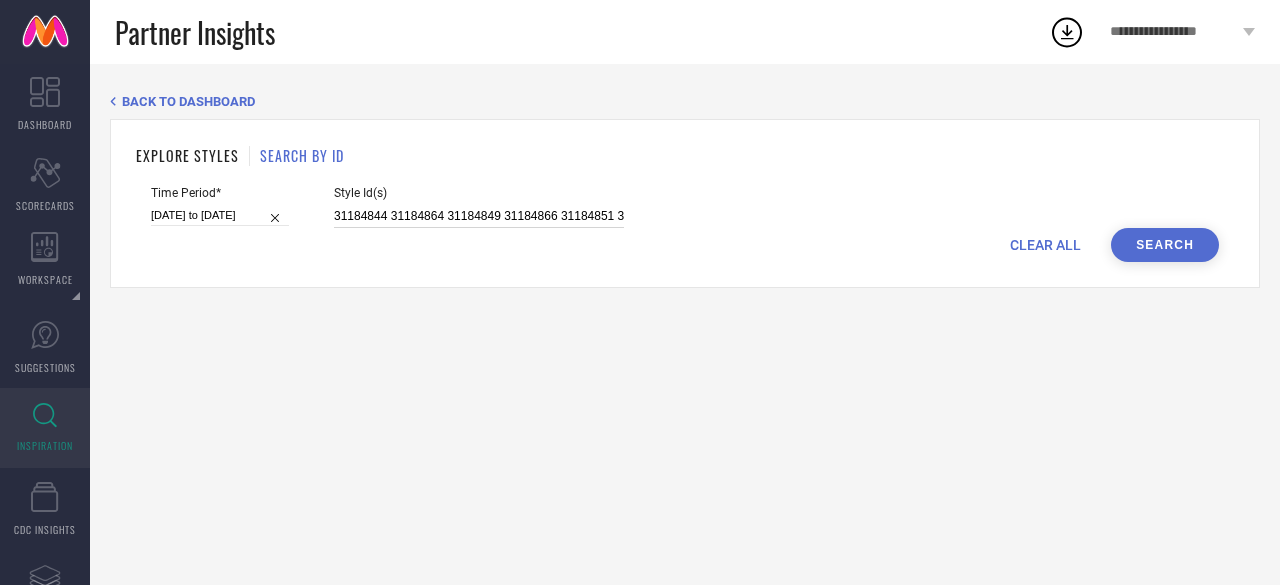 click on "31184844 31184864 31184849 31184866 31184851 31184845 31184859 32669108 31184862 31184855 31184861 32669122 32669210 32669199 32669090" at bounding box center [479, 216] 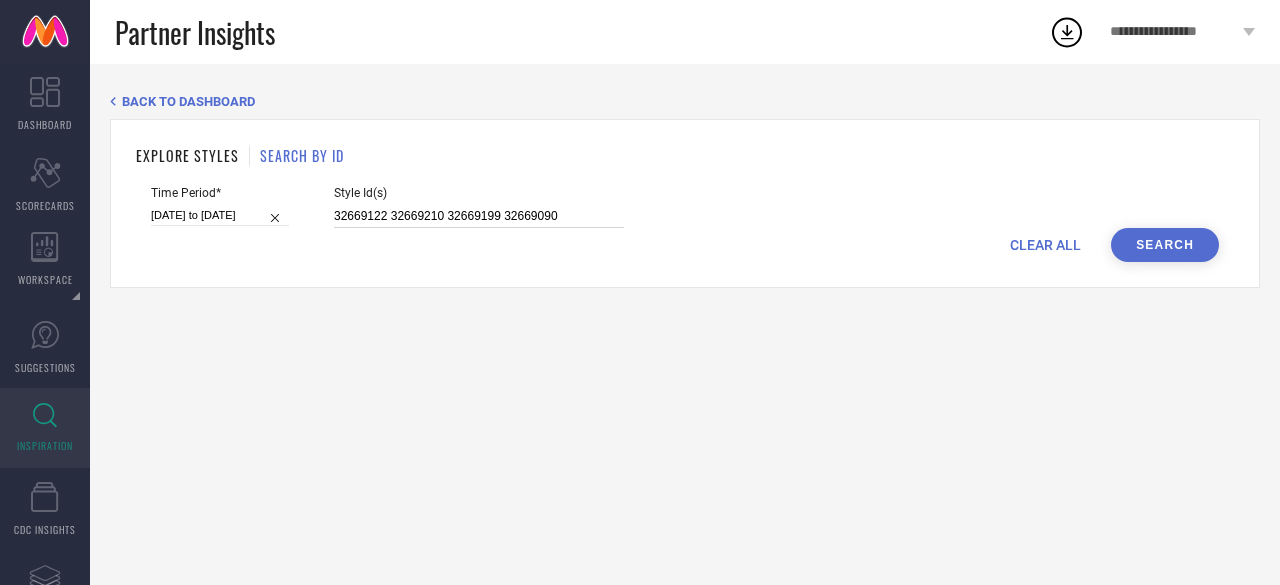 type on "32669122 32669210 32669199 32669090" 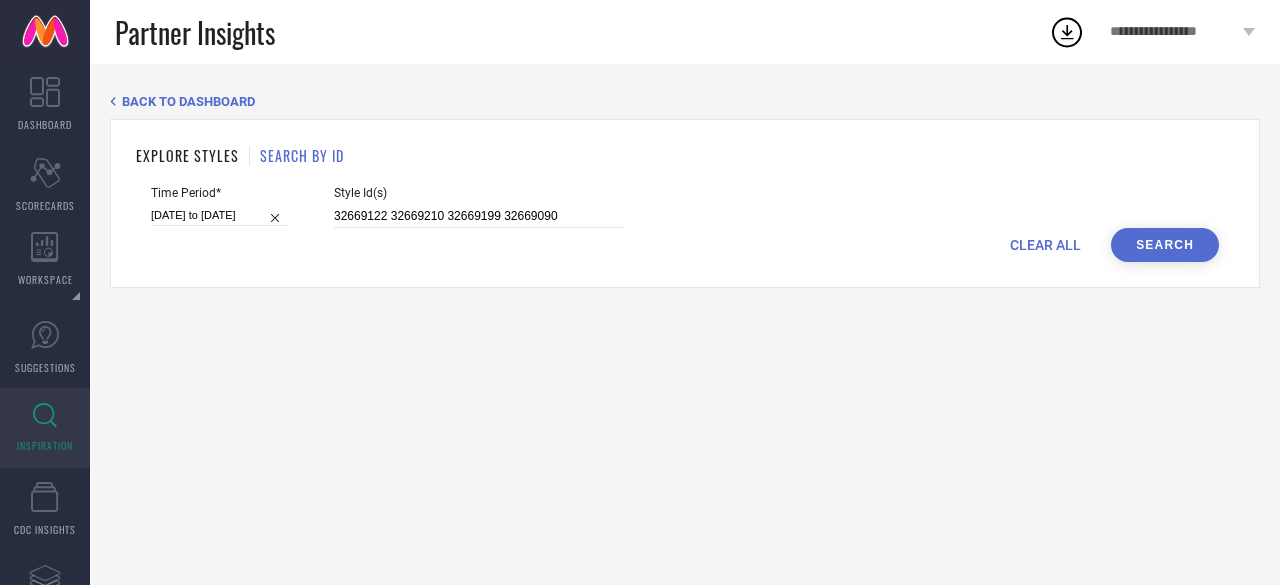 click on "Search" at bounding box center (1165, 245) 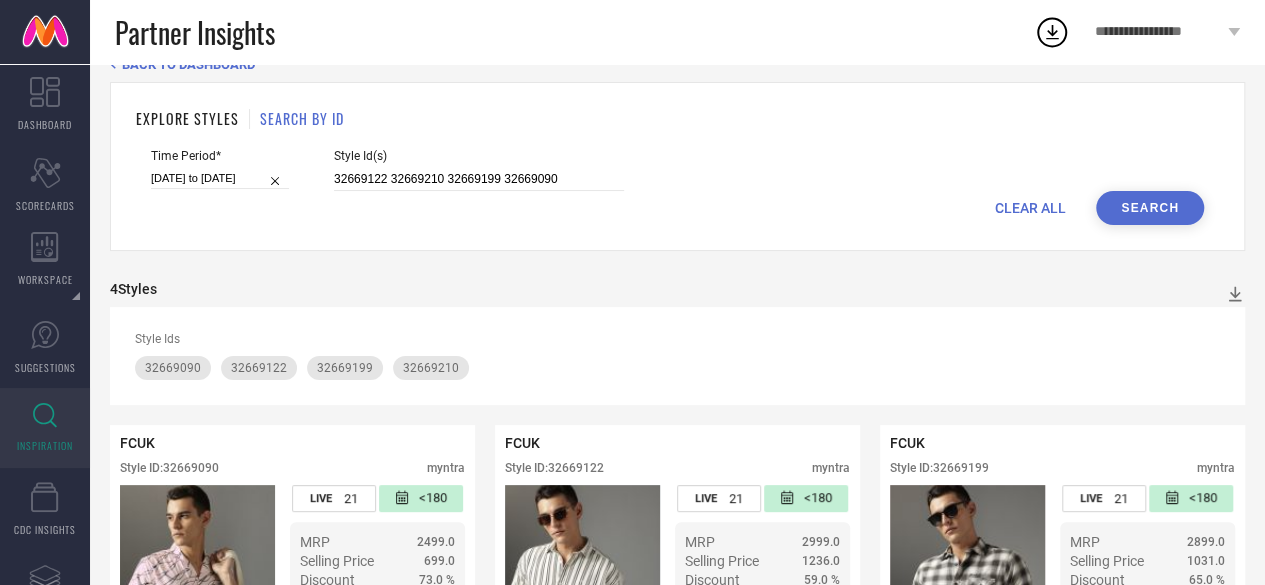 scroll, scrollTop: 11, scrollLeft: 0, axis: vertical 